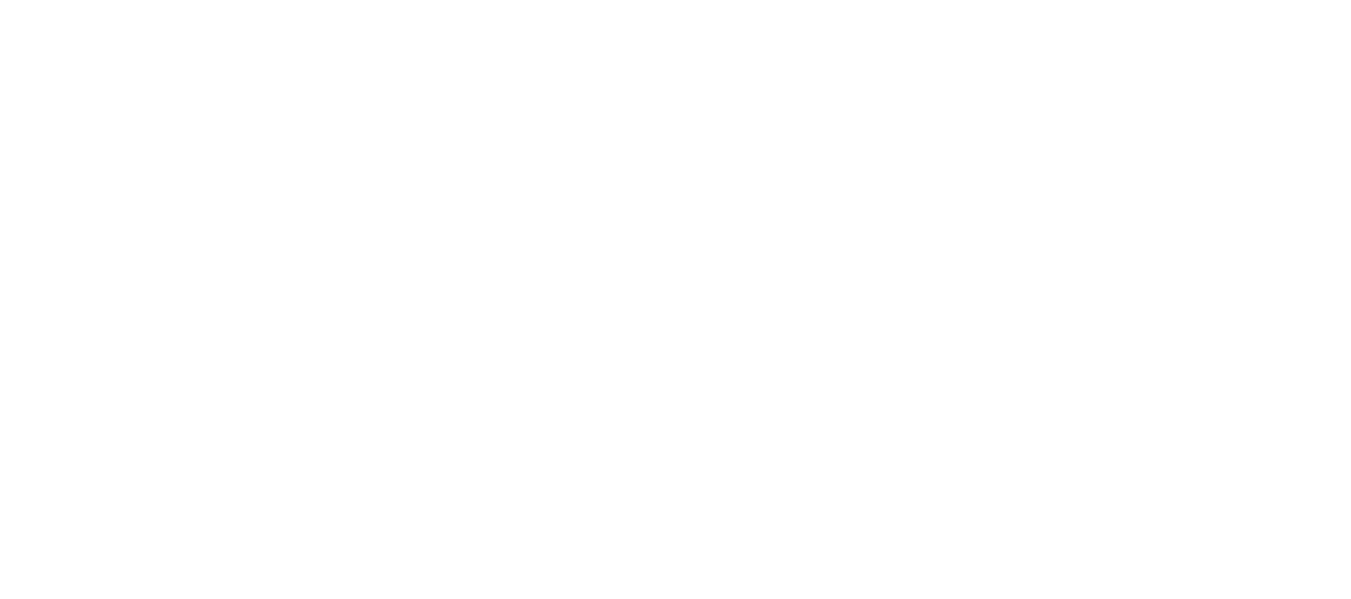 scroll, scrollTop: 0, scrollLeft: 0, axis: both 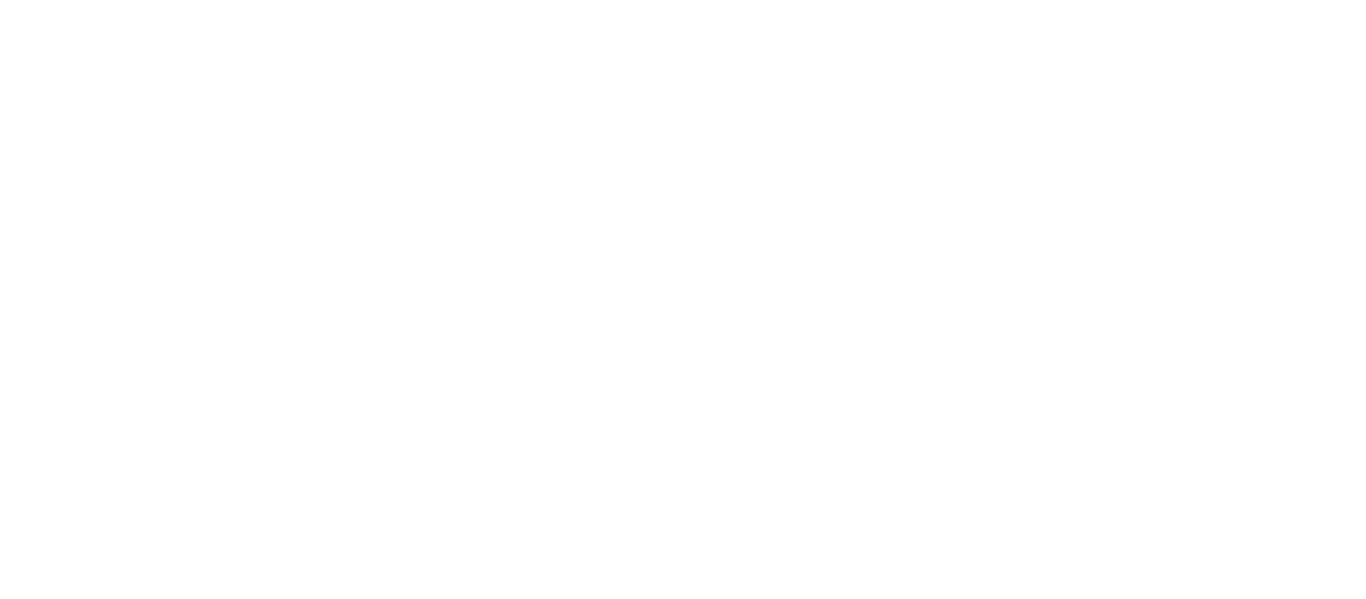 click at bounding box center [683, 0] 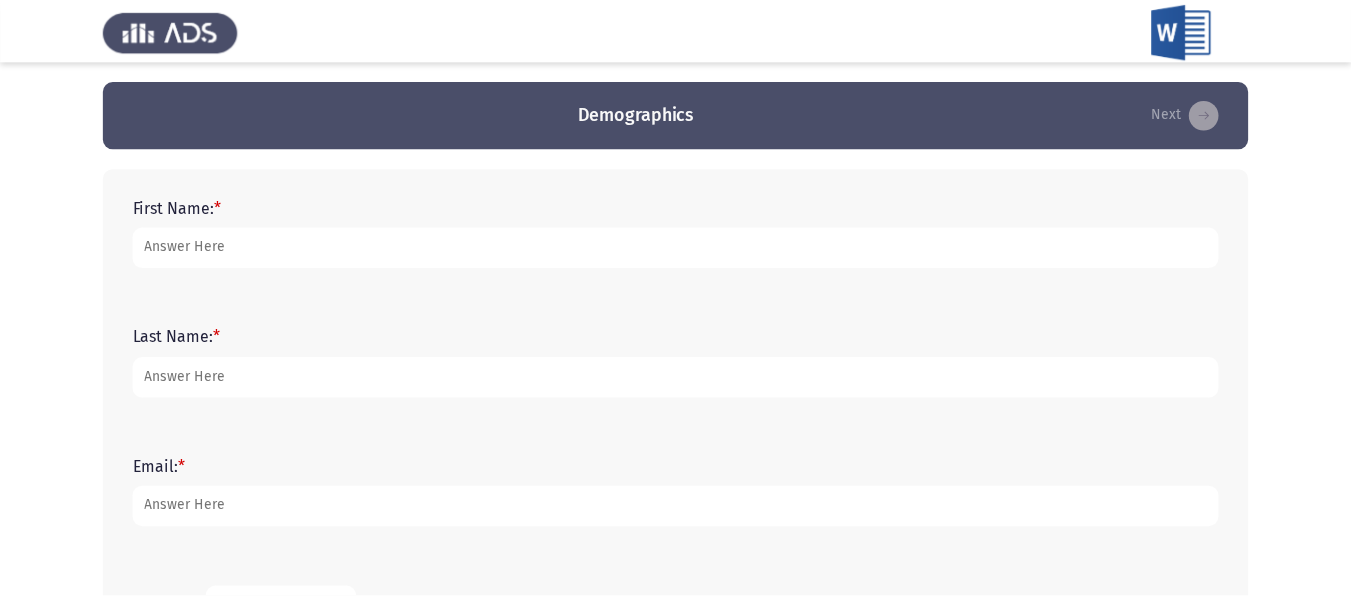 scroll, scrollTop: 0, scrollLeft: 0, axis: both 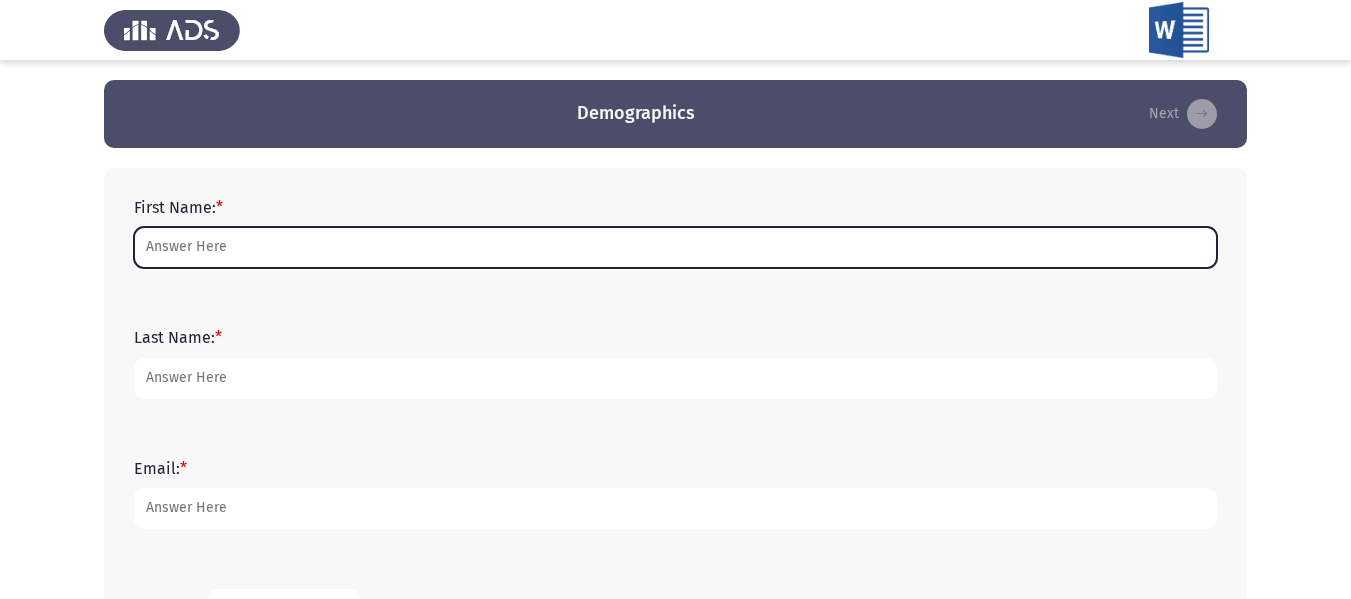 click on "First Name:   *" at bounding box center (675, 247) 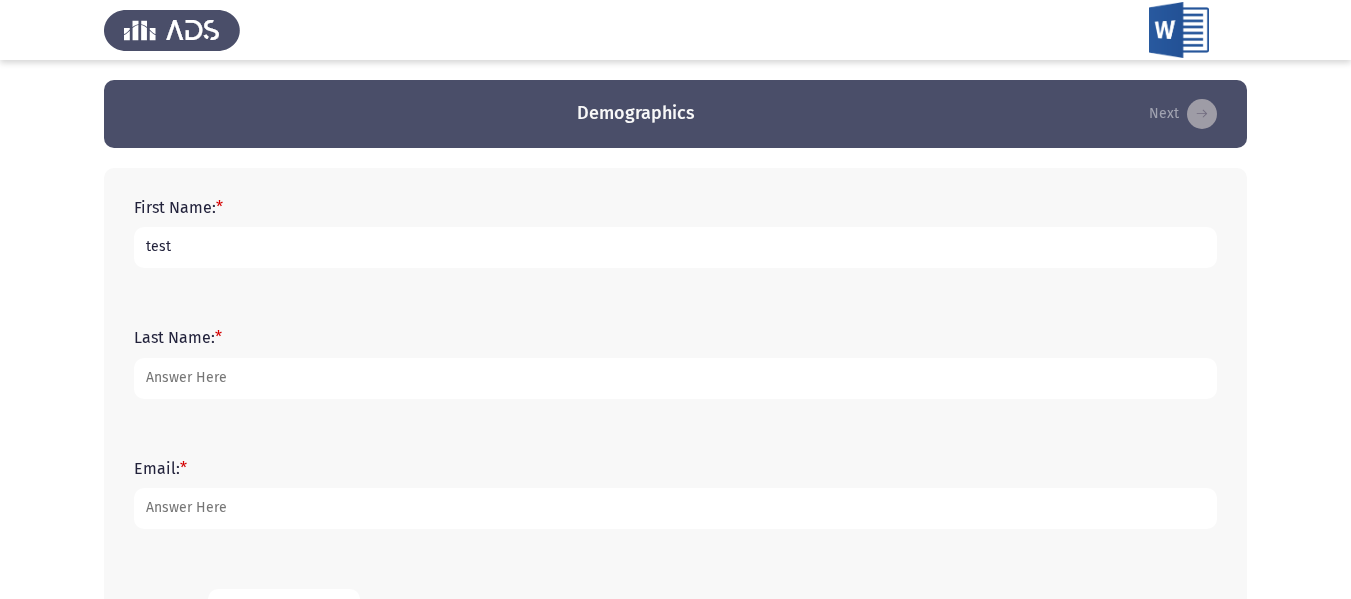 type on "test" 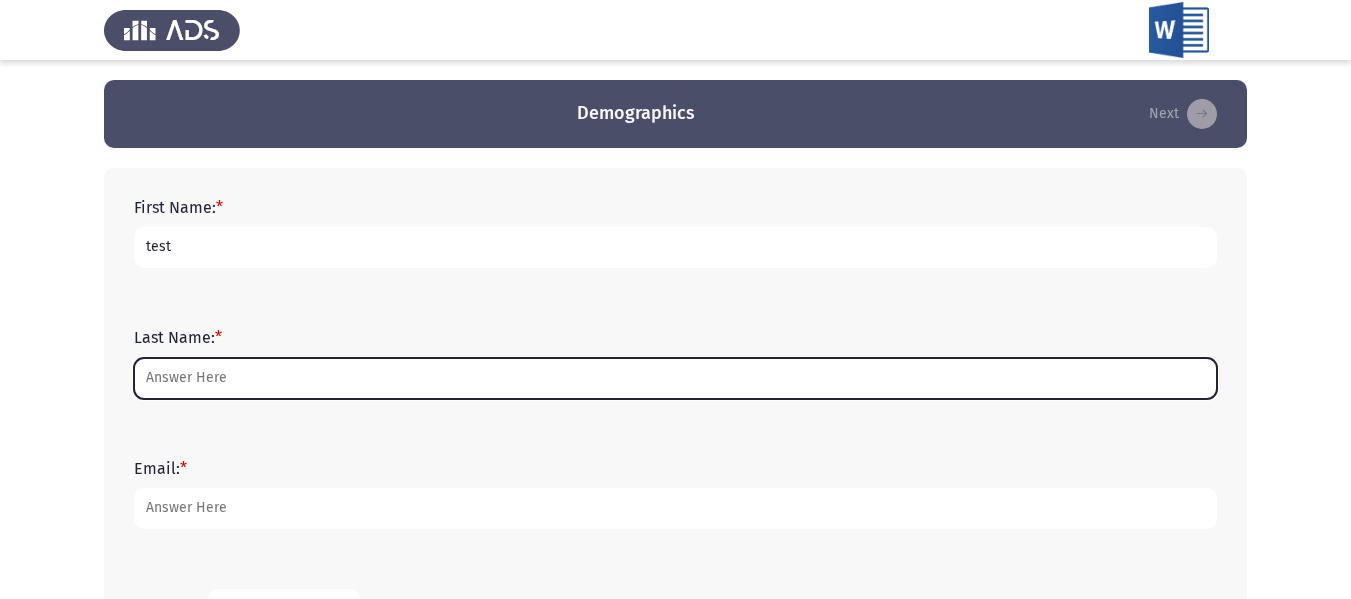click on "Last Name:   *" at bounding box center (675, 378) 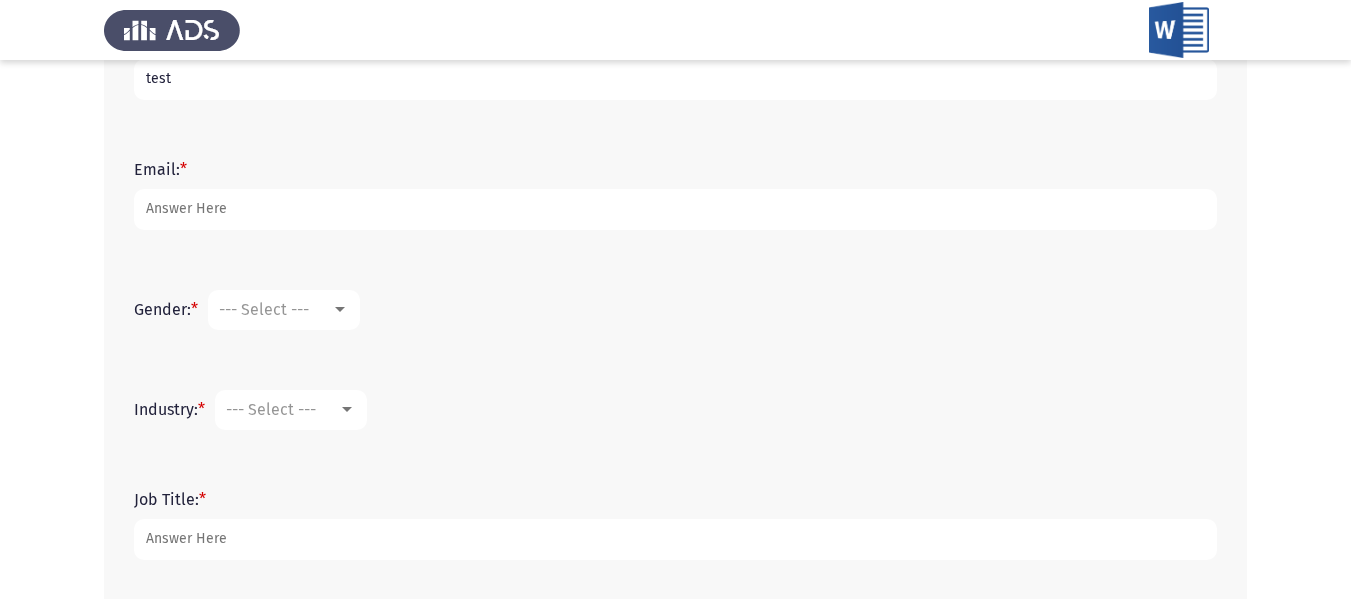 scroll, scrollTop: 300, scrollLeft: 0, axis: vertical 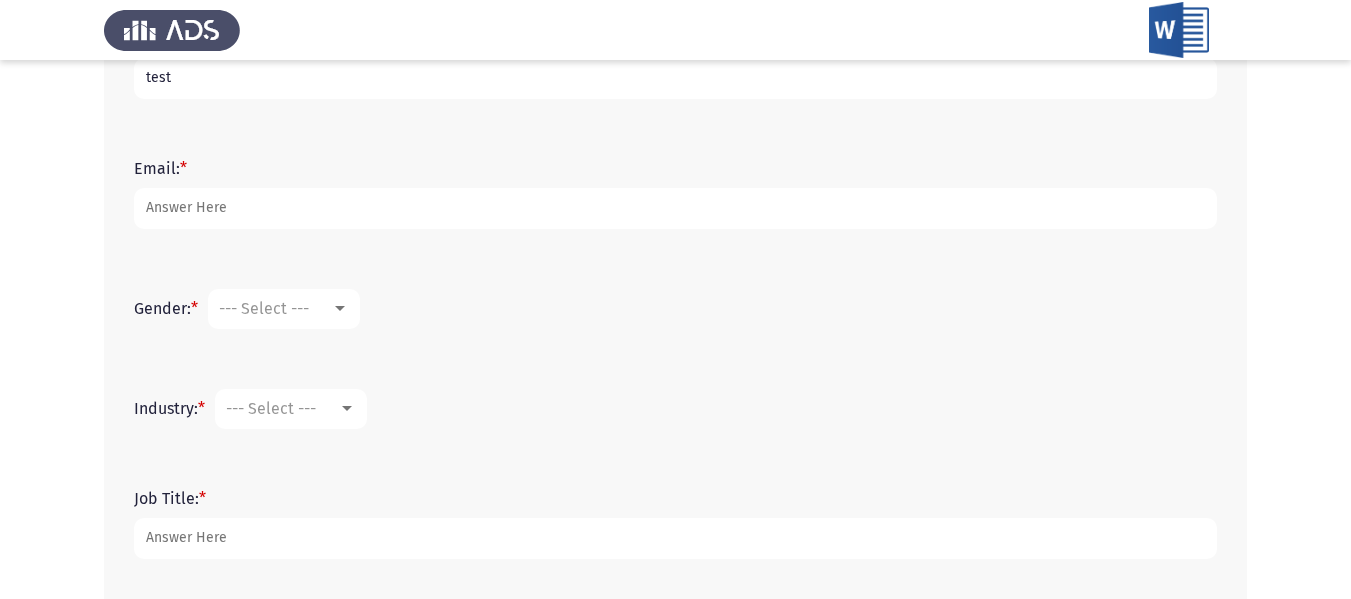 type on "test" 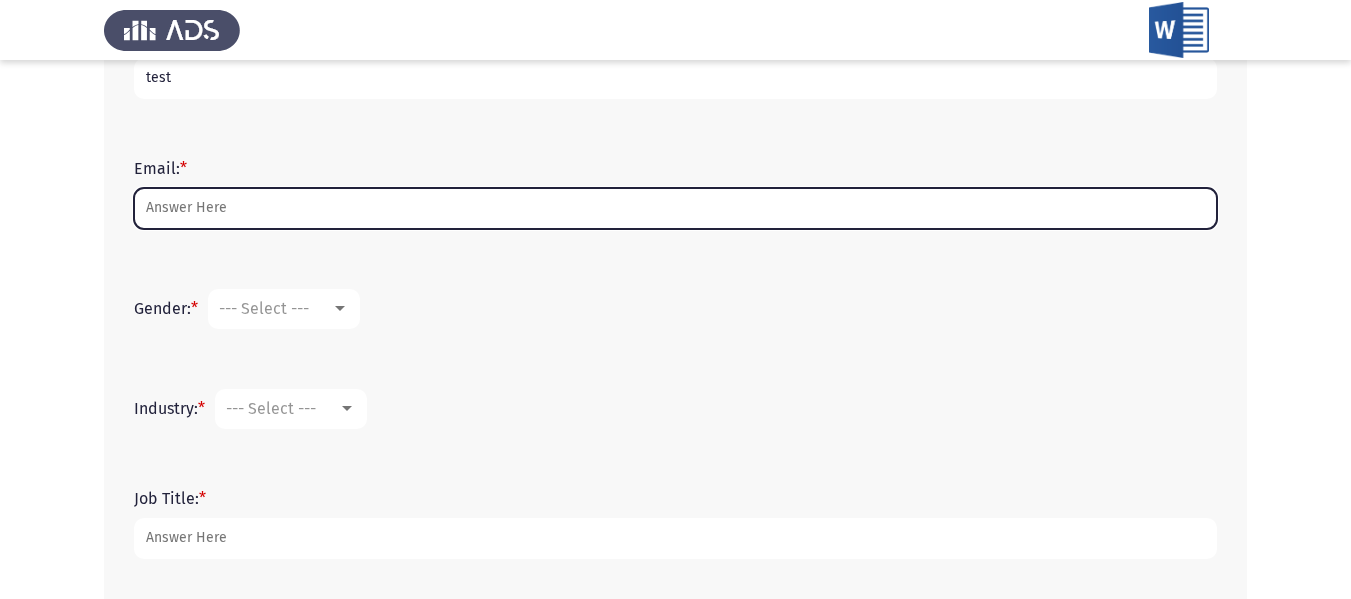 click on "Email:   *" at bounding box center (675, 208) 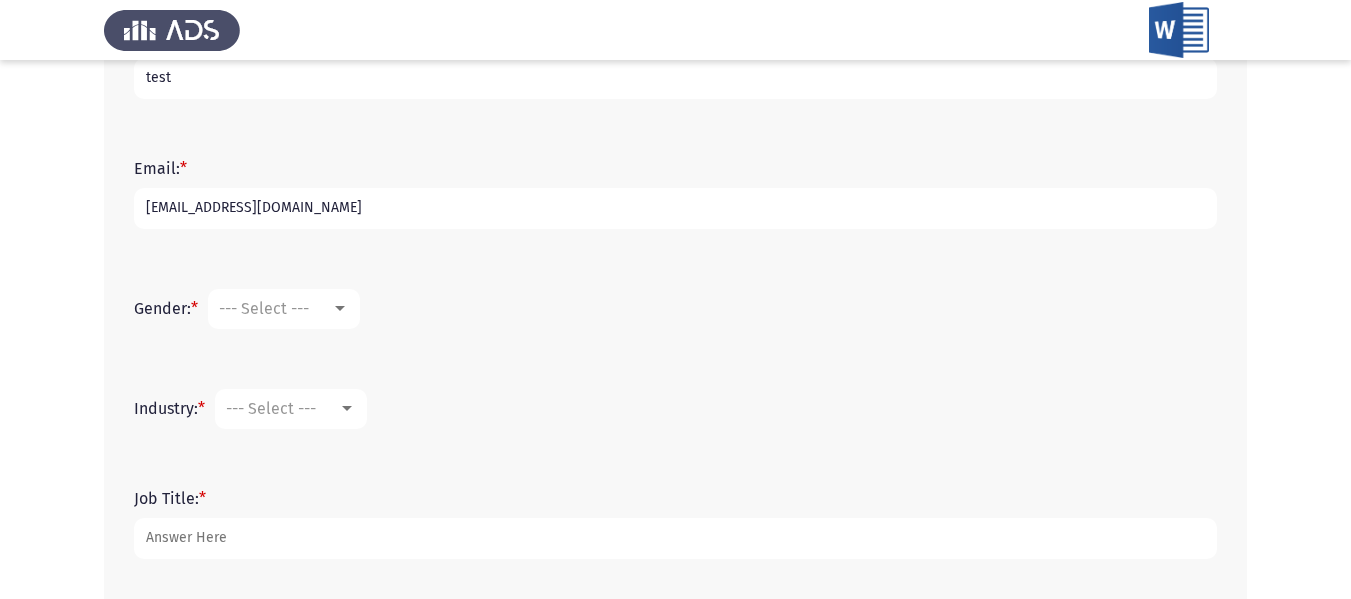 type on "[EMAIL_ADDRESS][DOMAIN_NAME]" 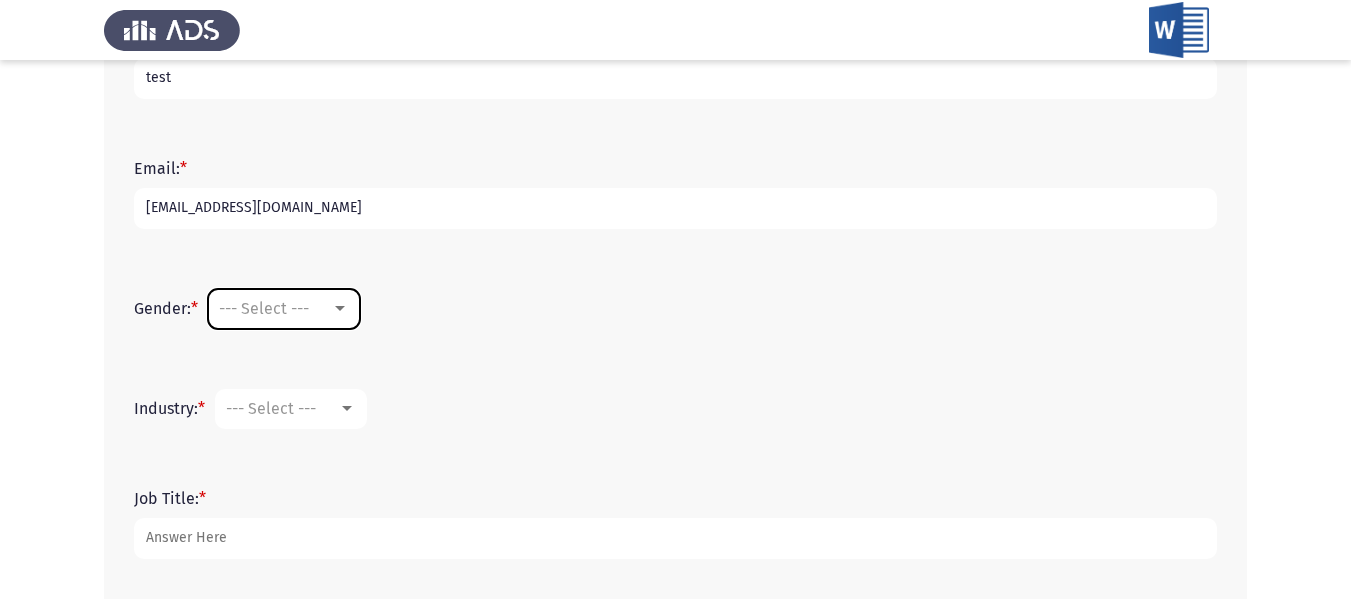 click on "--- Select ---" at bounding box center (264, 308) 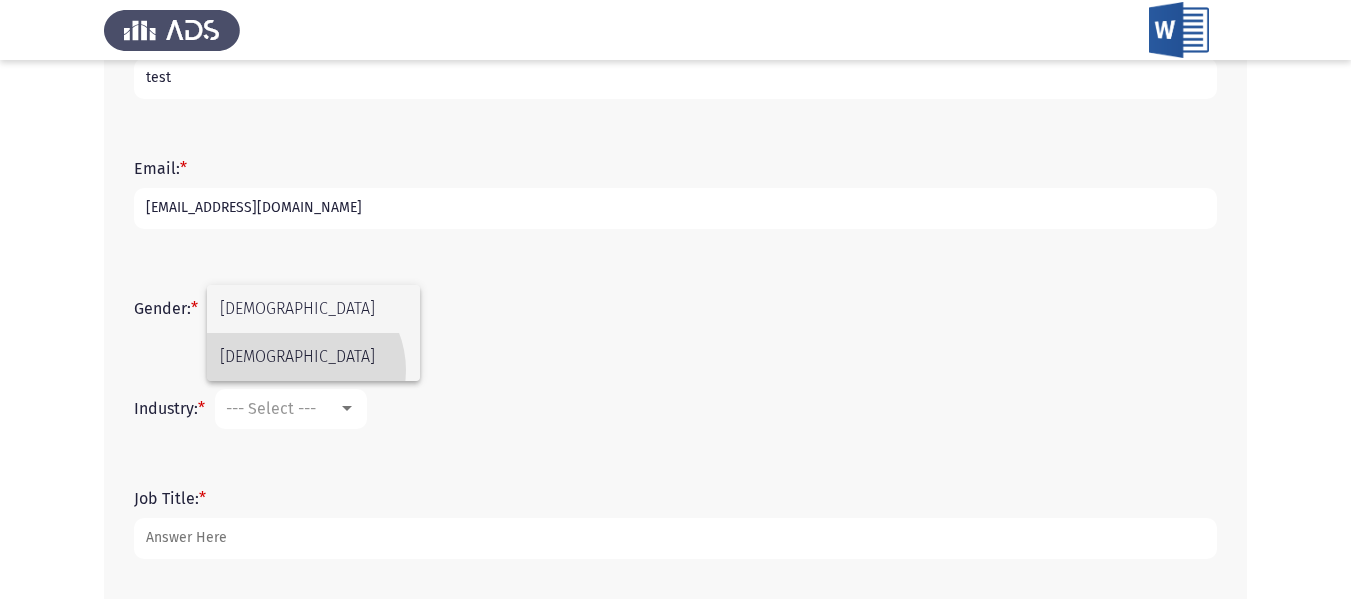 click on "[DEMOGRAPHIC_DATA]" at bounding box center (313, 357) 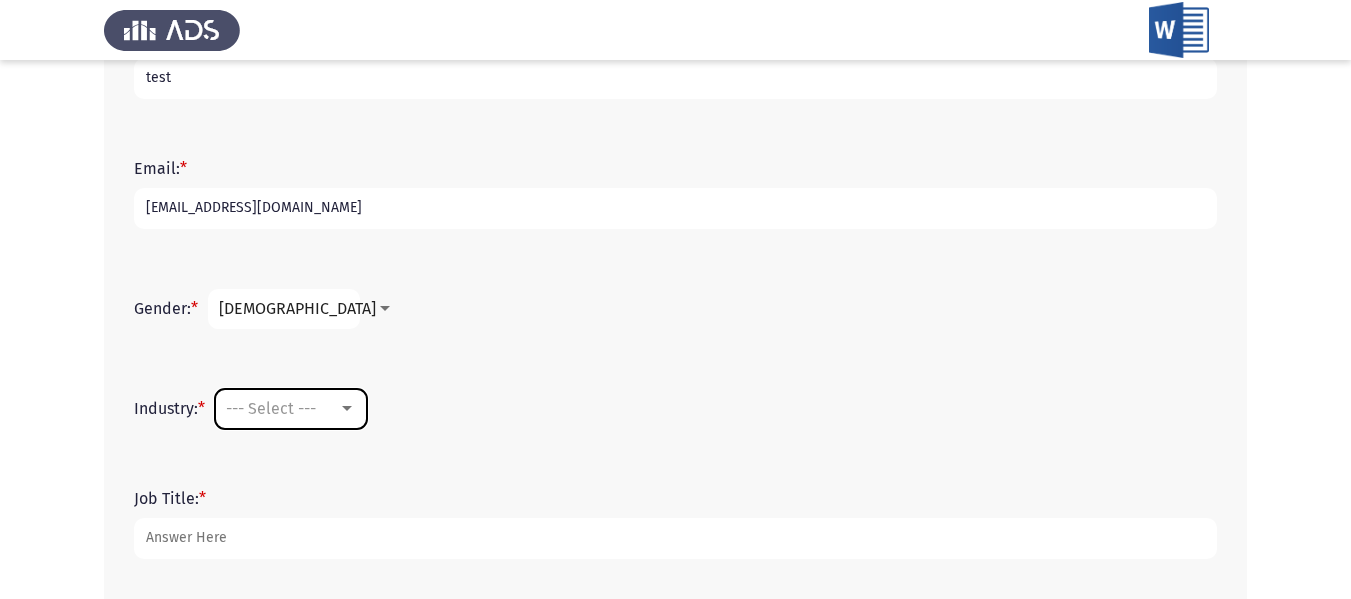 click on "--- Select ---" at bounding box center [291, 409] 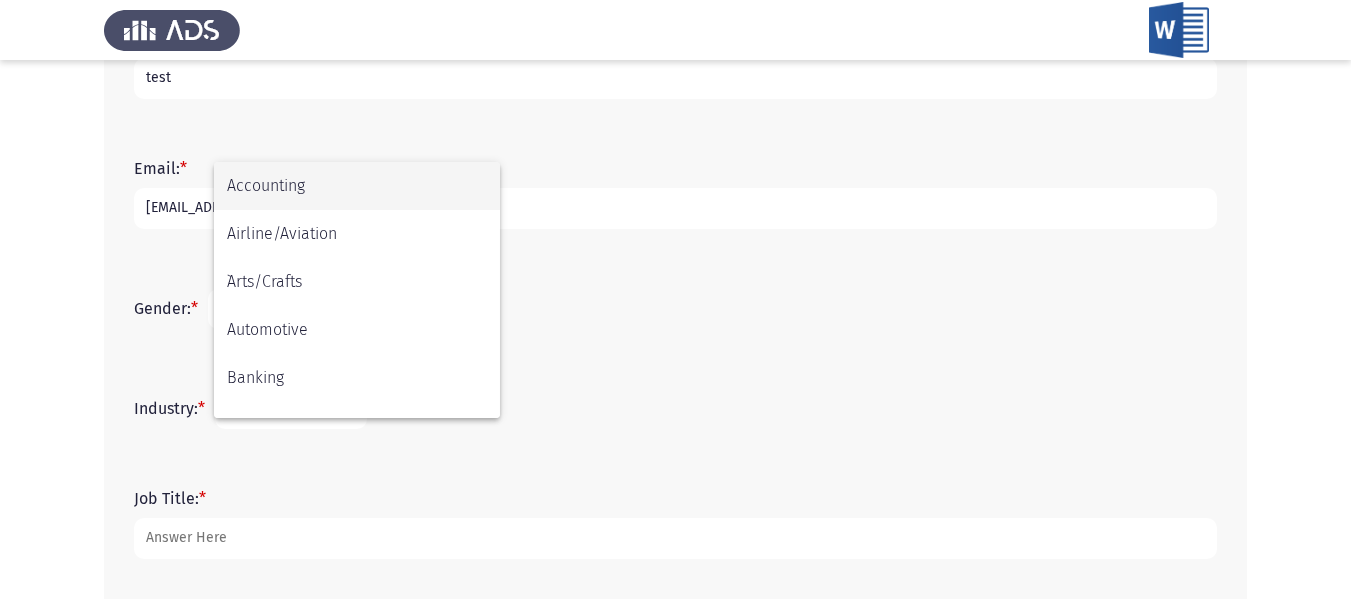 click on "Accounting" at bounding box center (357, 186) 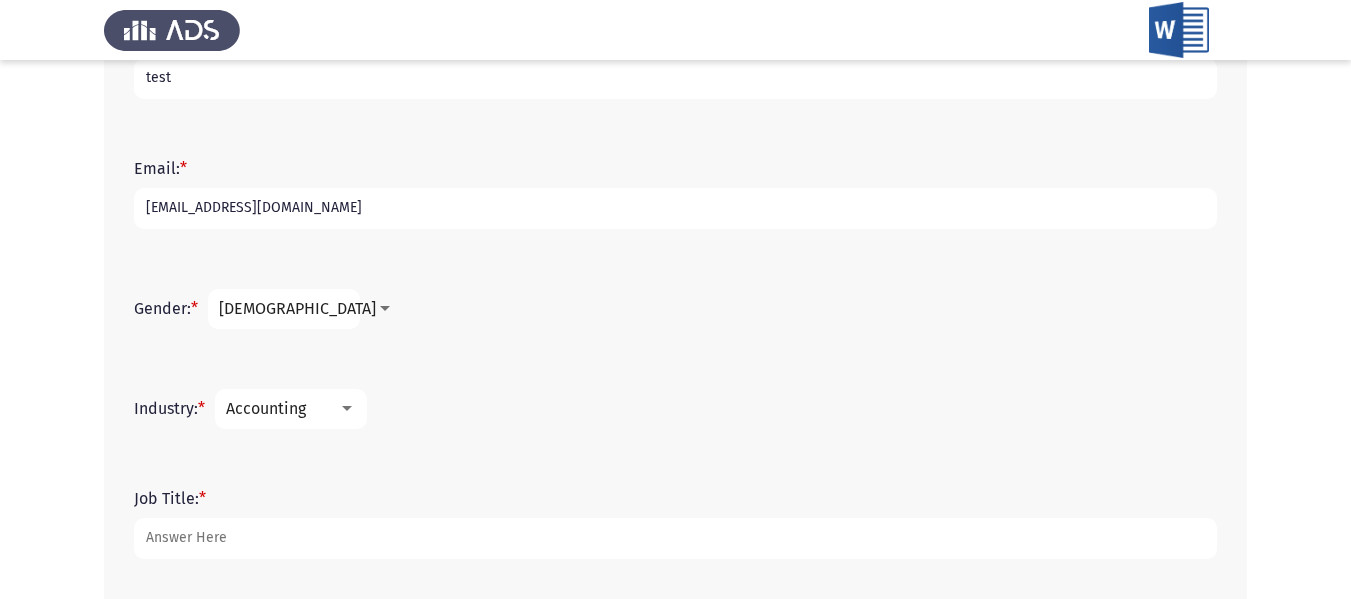 scroll, scrollTop: 520, scrollLeft: 0, axis: vertical 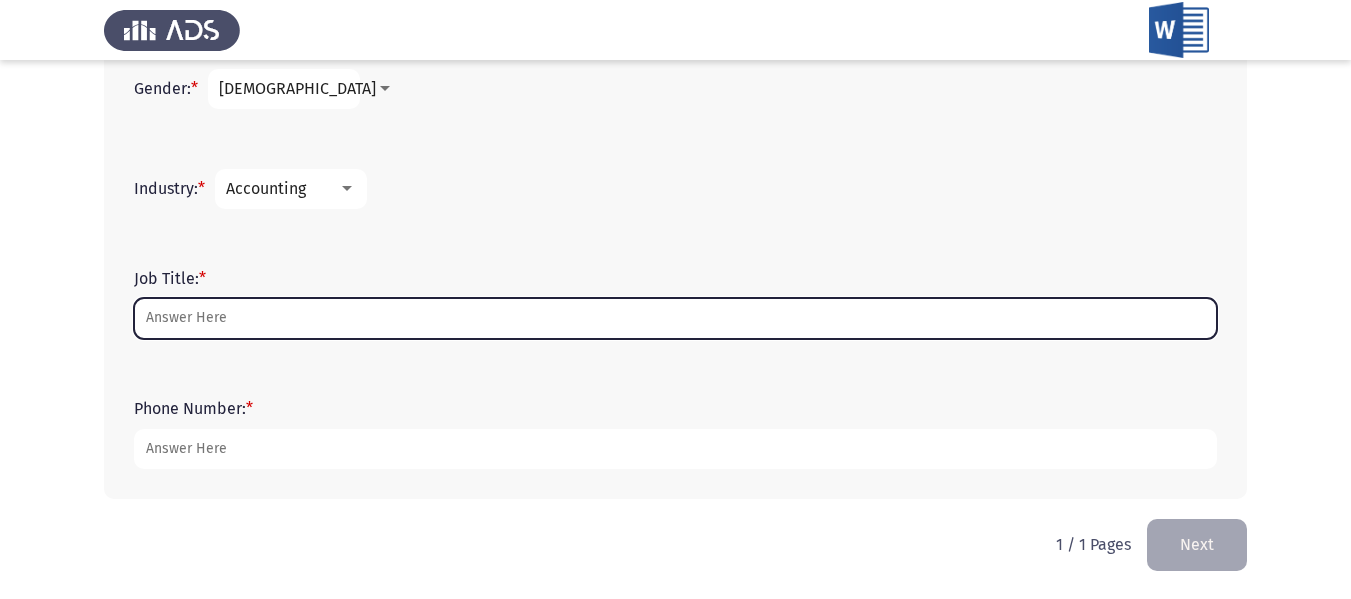 click on "Job Title:   *" at bounding box center (675, 318) 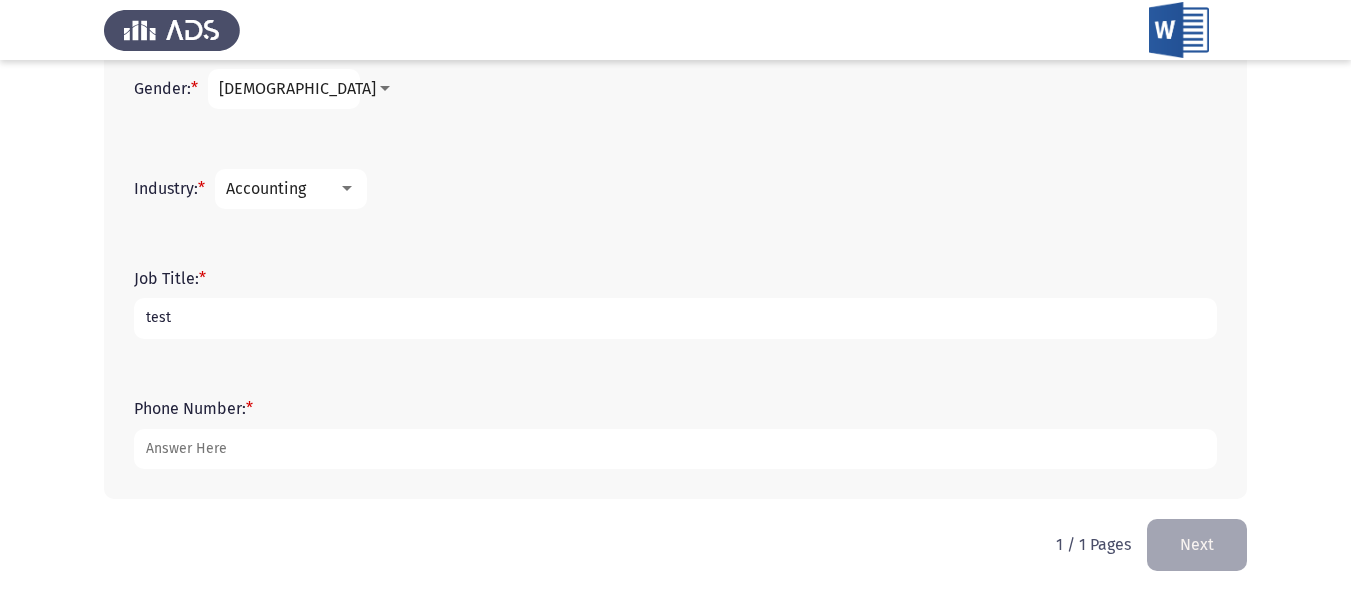 type on "test" 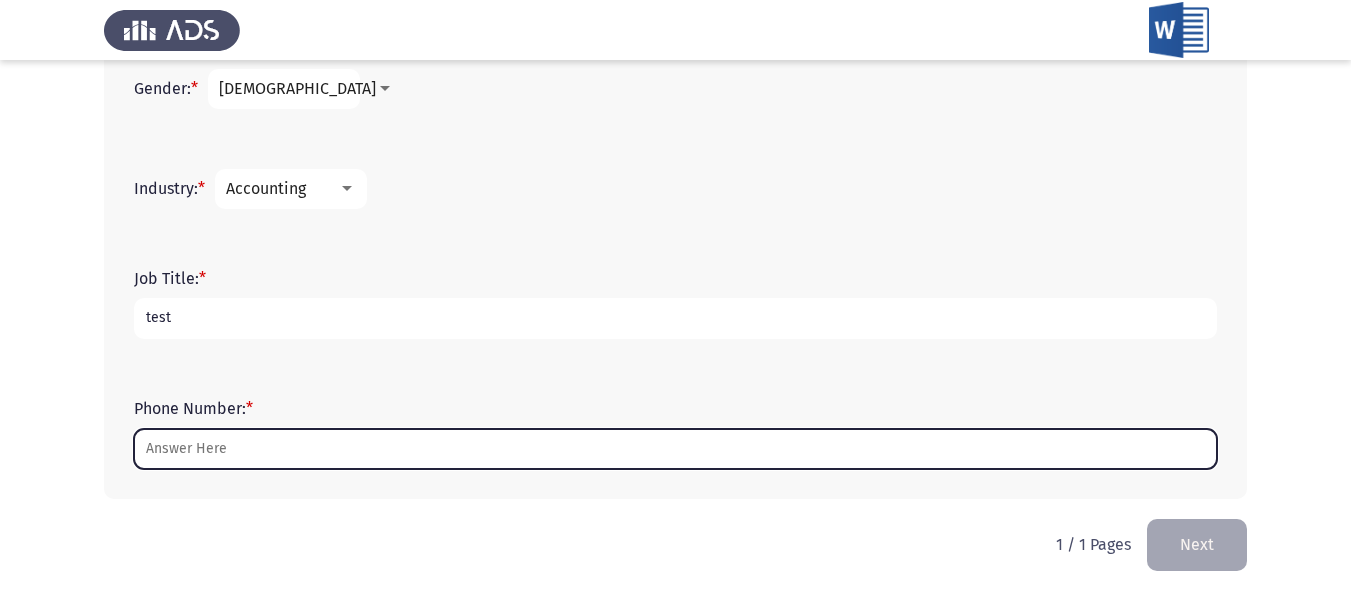 click on "Phone Number:   *" at bounding box center (675, 449) 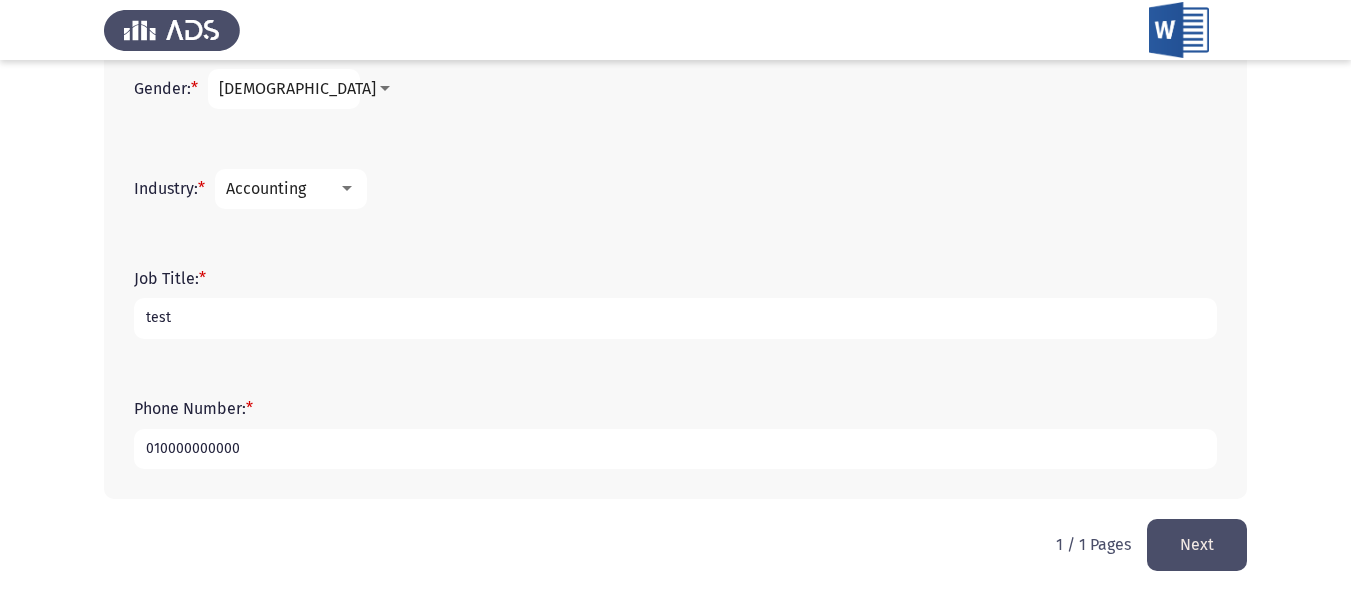 type on "010000000000" 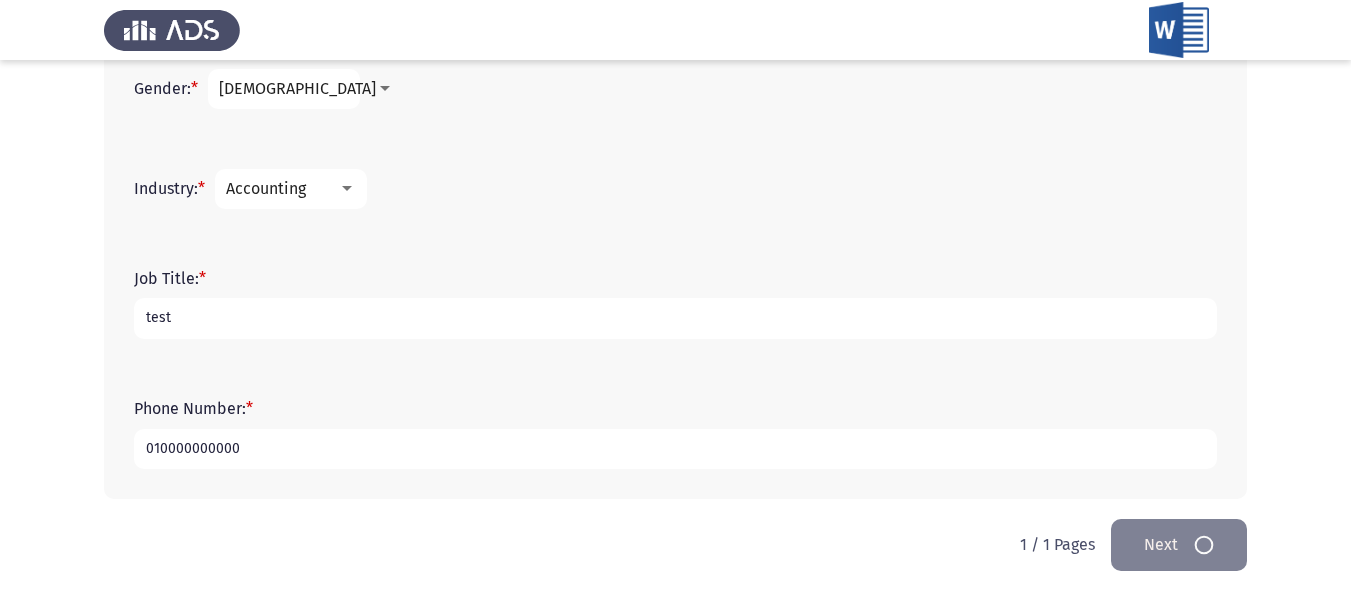 scroll, scrollTop: 0, scrollLeft: 0, axis: both 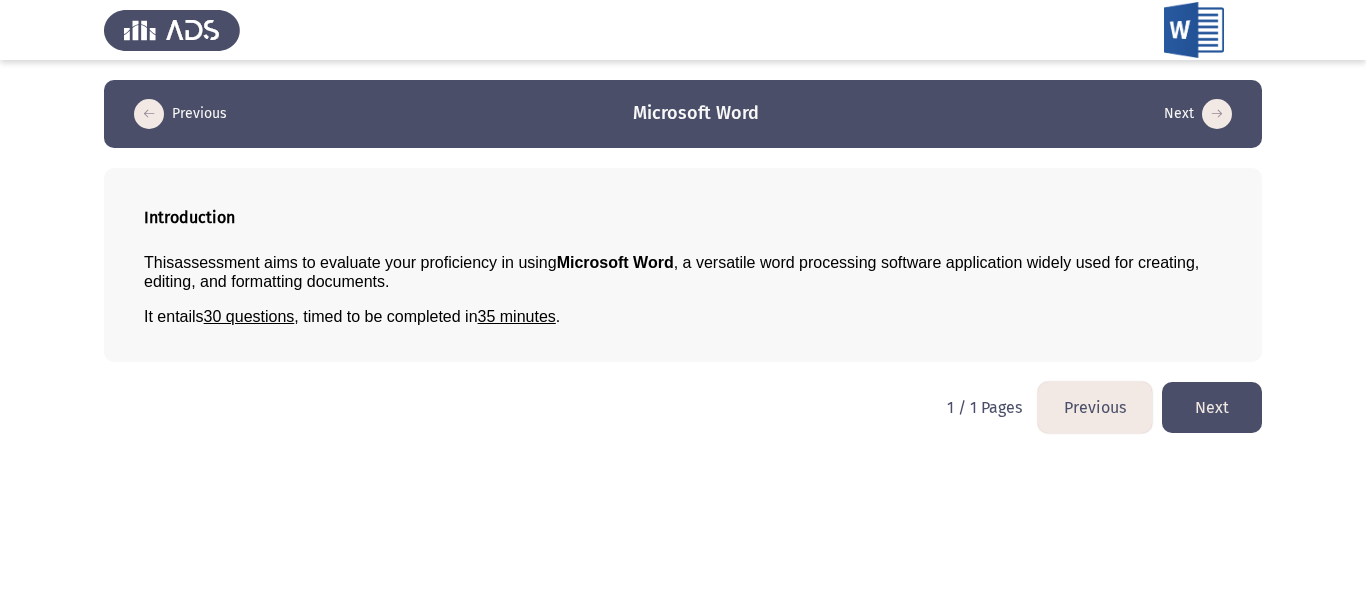 click on "Next" 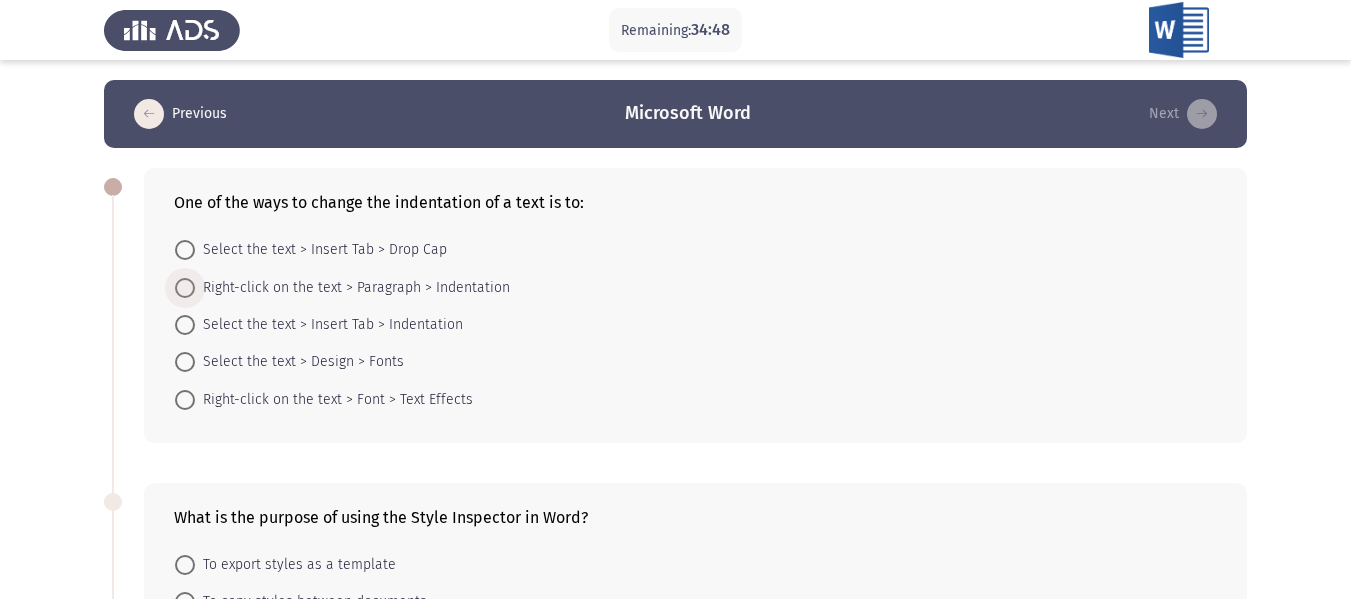 click on "Right-click on the text > Paragraph > Indentation" at bounding box center [352, 288] 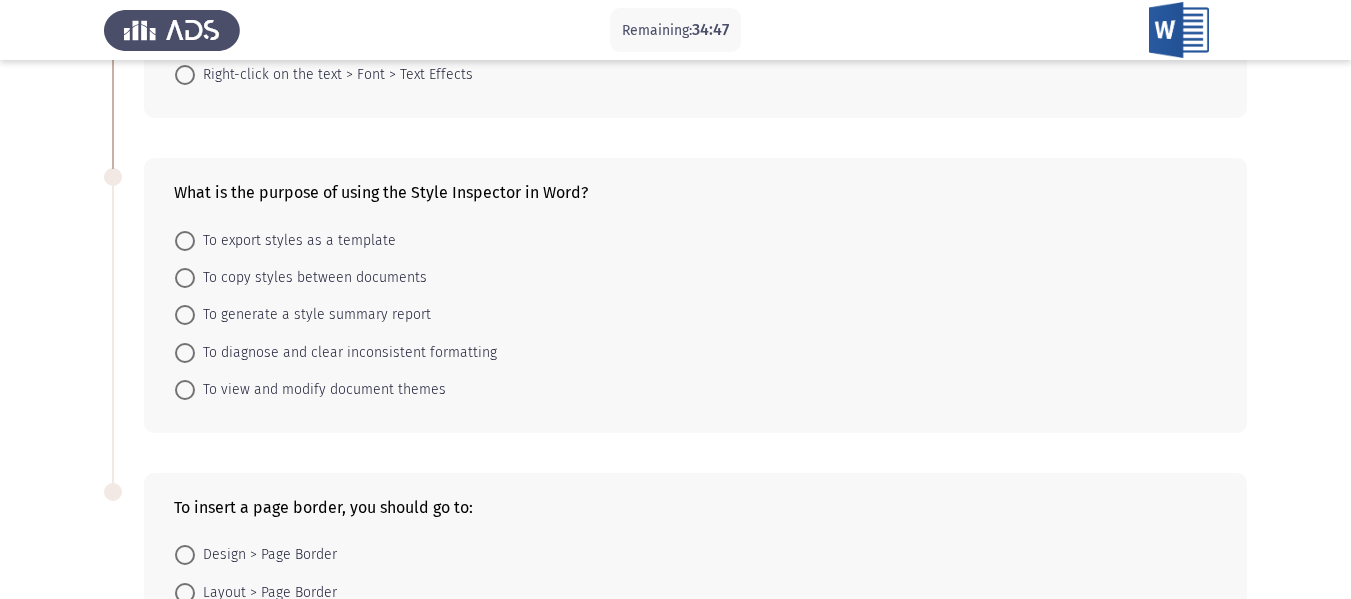 scroll, scrollTop: 324, scrollLeft: 0, axis: vertical 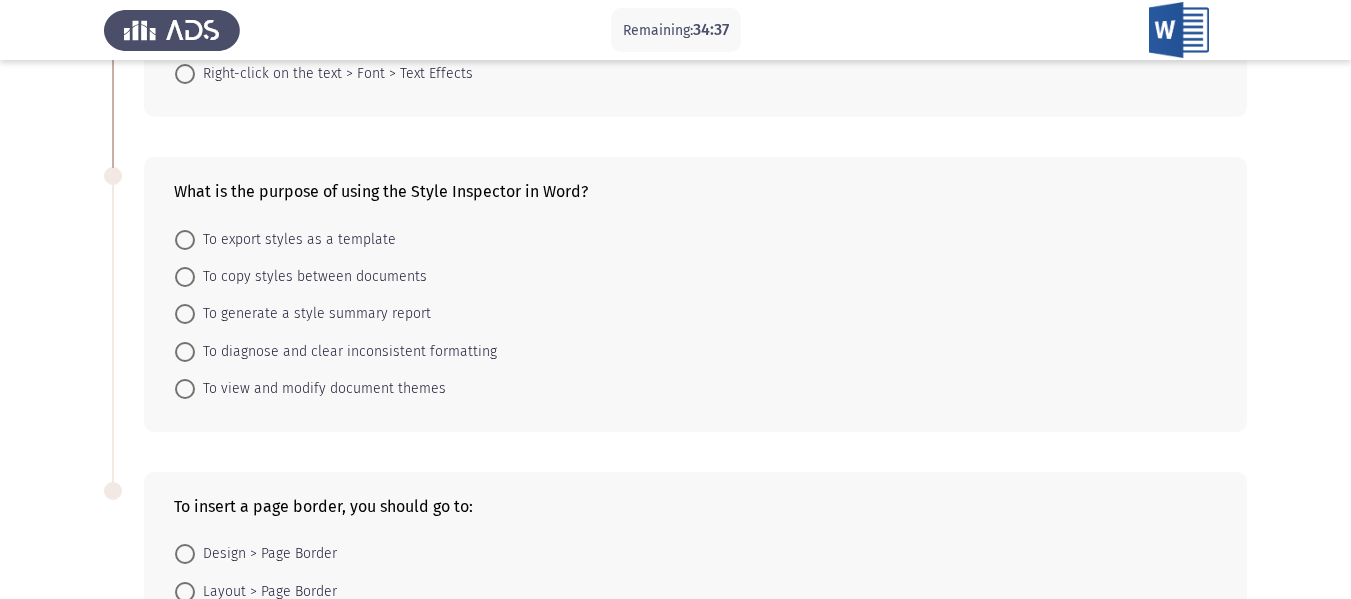 click on "To copy styles between documents" at bounding box center [311, 277] 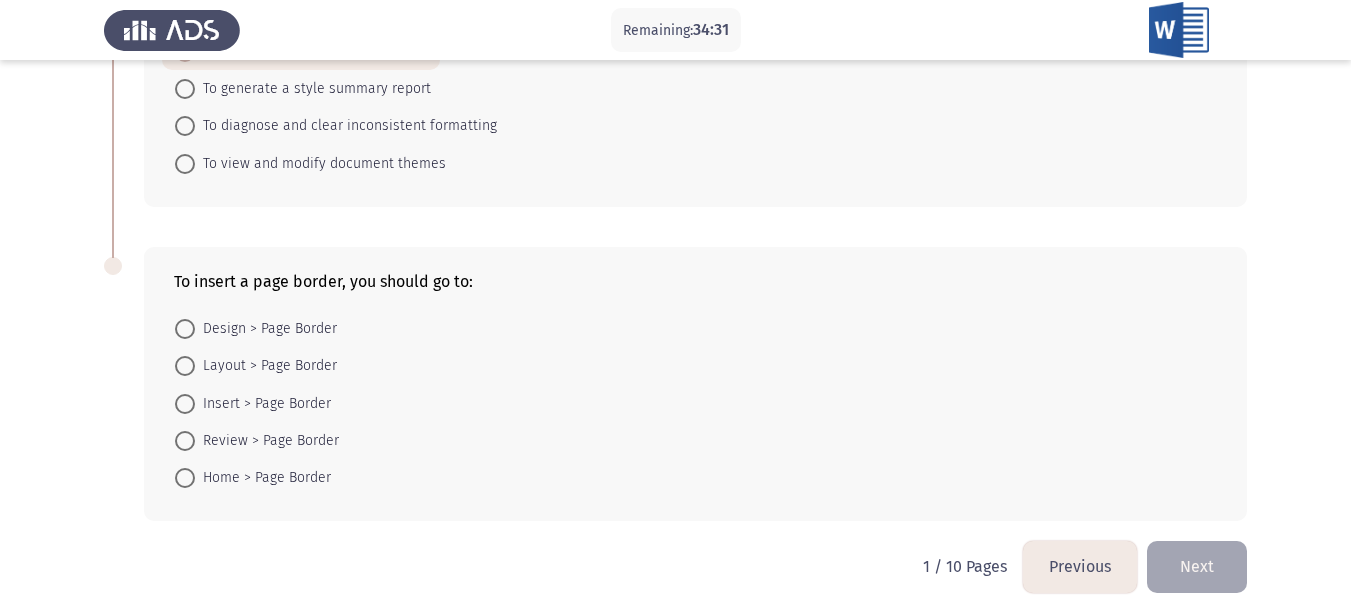 scroll, scrollTop: 570, scrollLeft: 0, axis: vertical 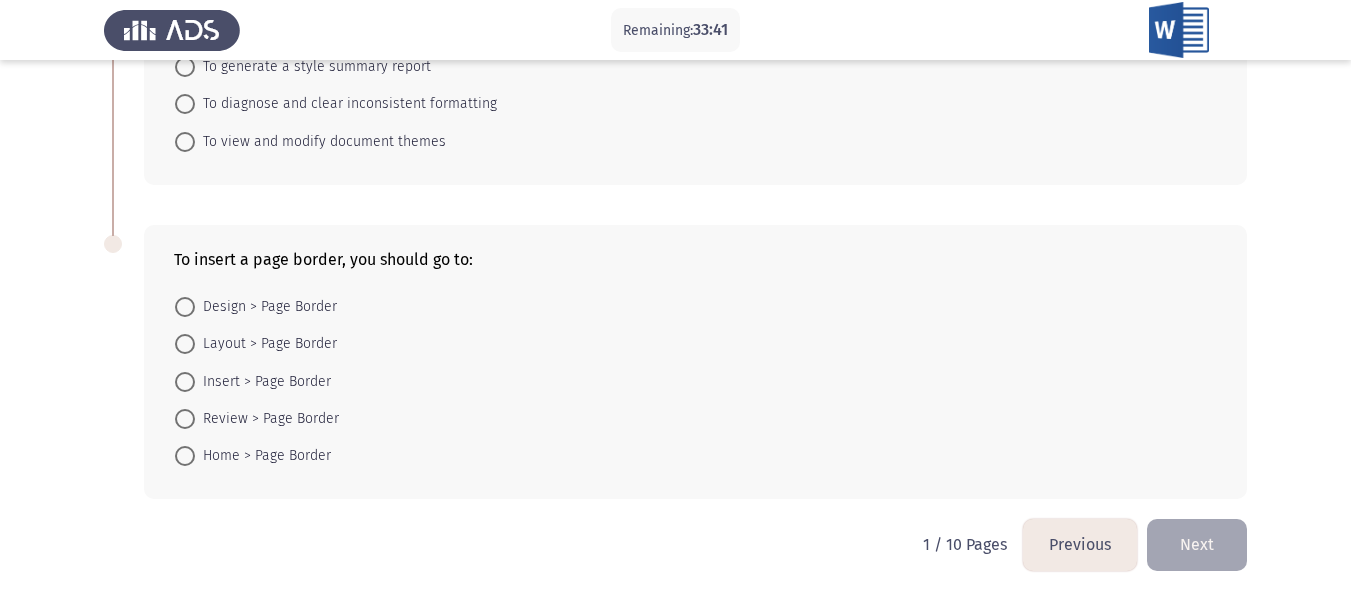 click on "Design > Page Border" at bounding box center (266, 307) 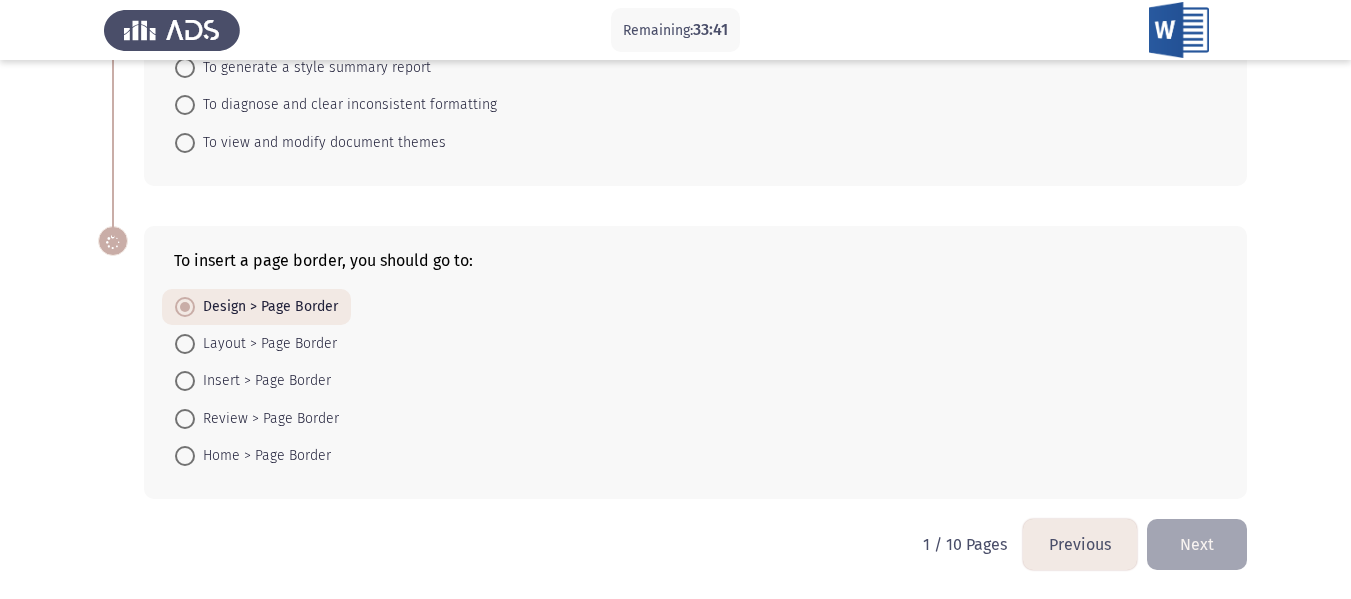 scroll, scrollTop: 569, scrollLeft: 0, axis: vertical 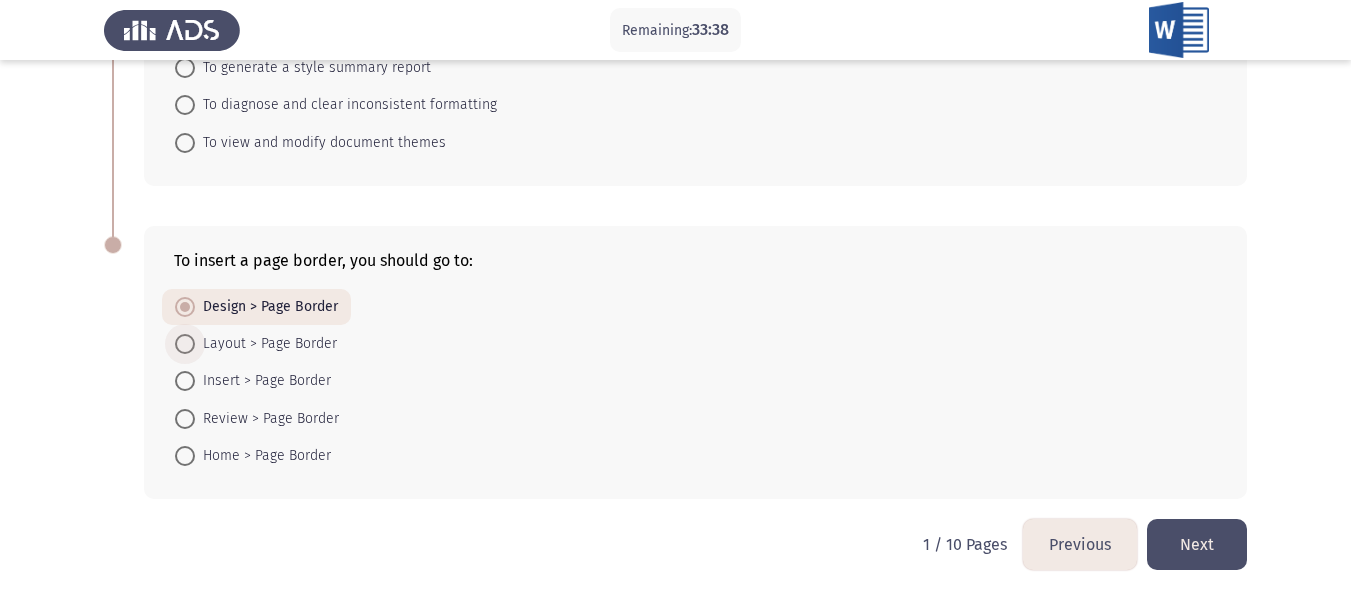 click on "Layout > Page Border" at bounding box center [266, 344] 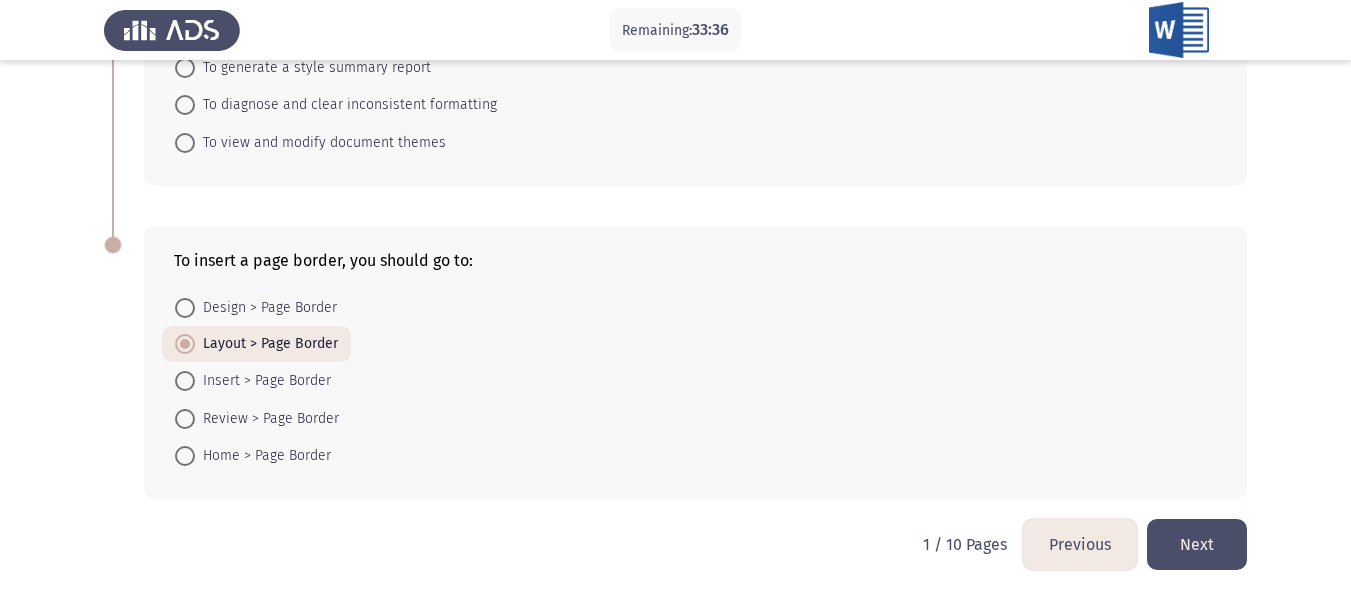 click on "Next" 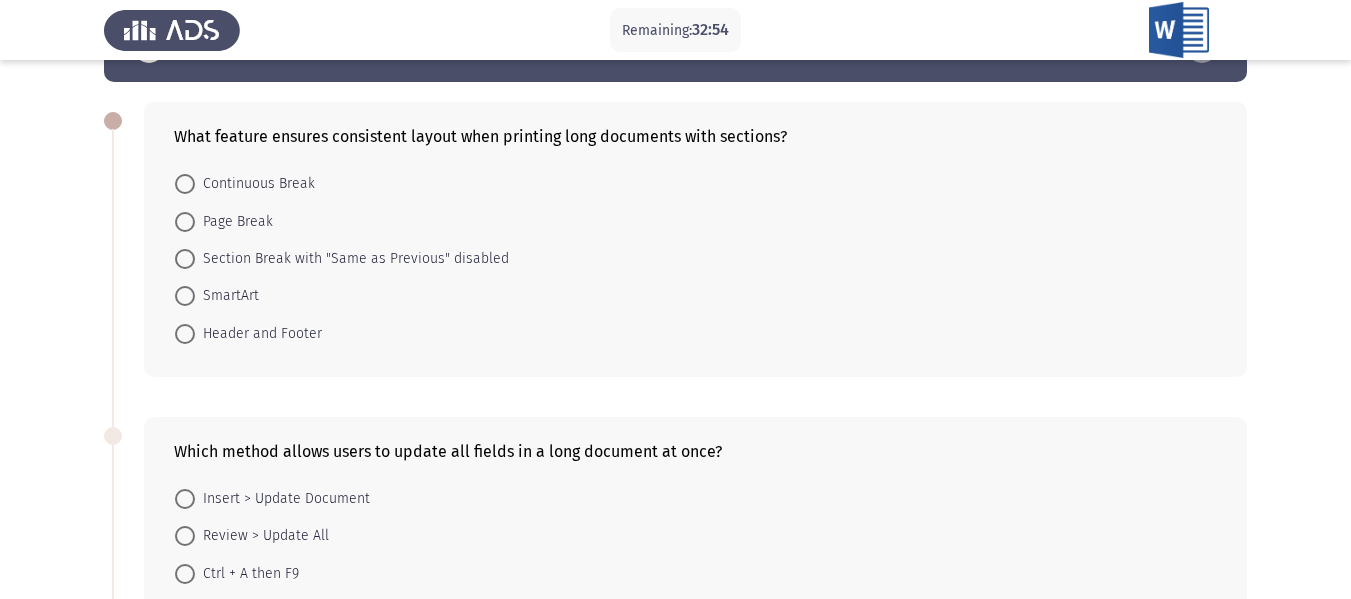 scroll, scrollTop: 68, scrollLeft: 0, axis: vertical 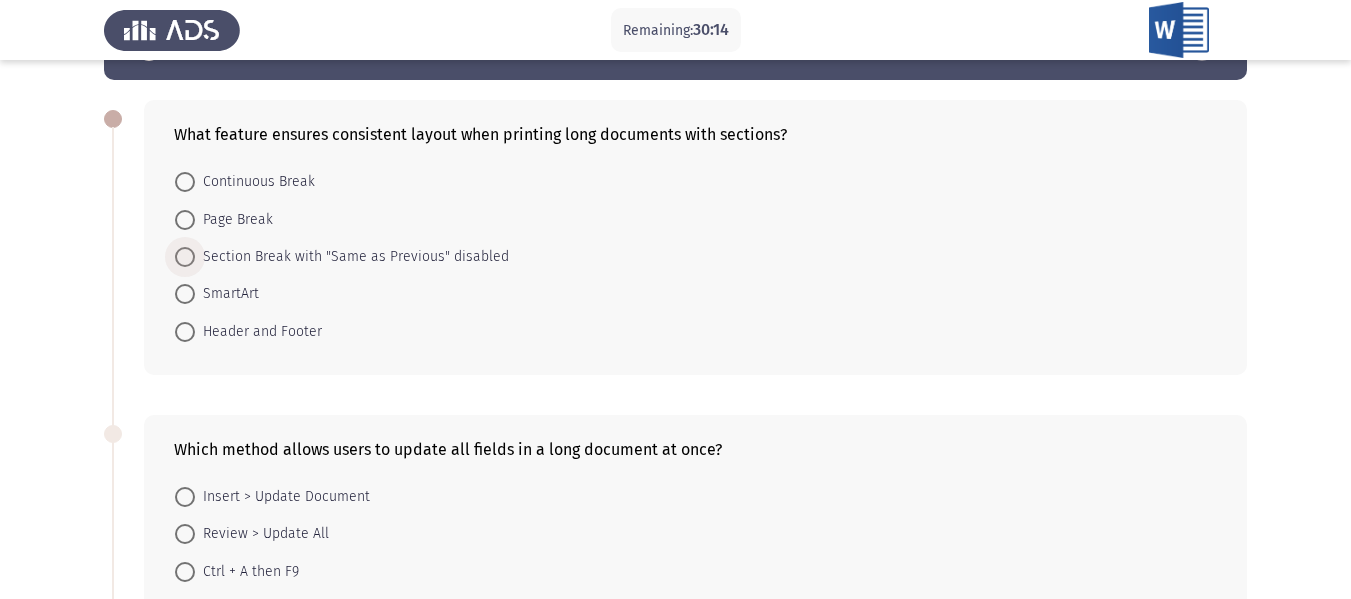 click on "Section Break with "Same as Previous" disabled" at bounding box center (352, 257) 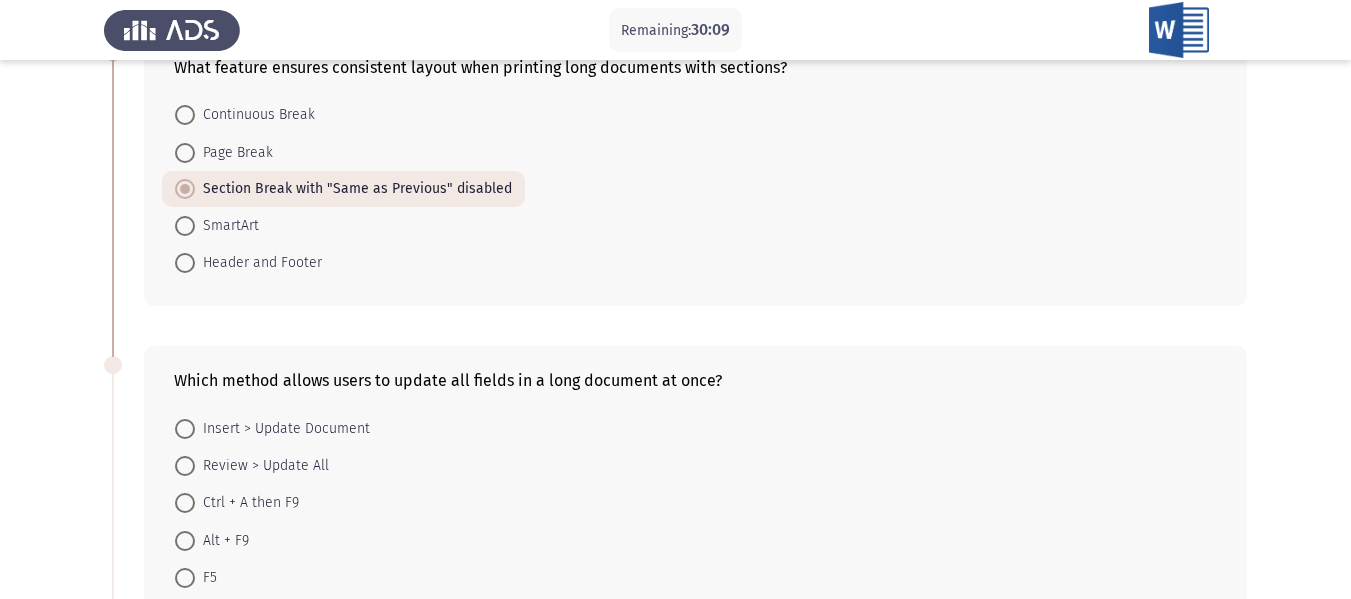 scroll, scrollTop: 136, scrollLeft: 0, axis: vertical 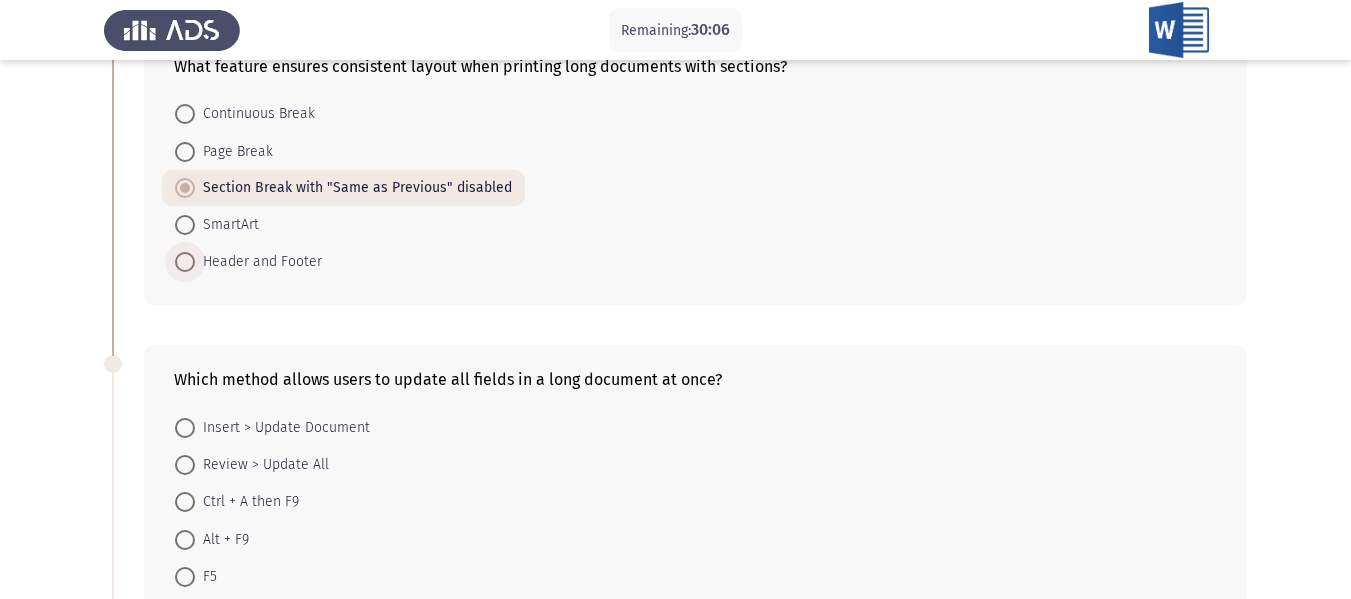 click on "Header and Footer" at bounding box center (258, 262) 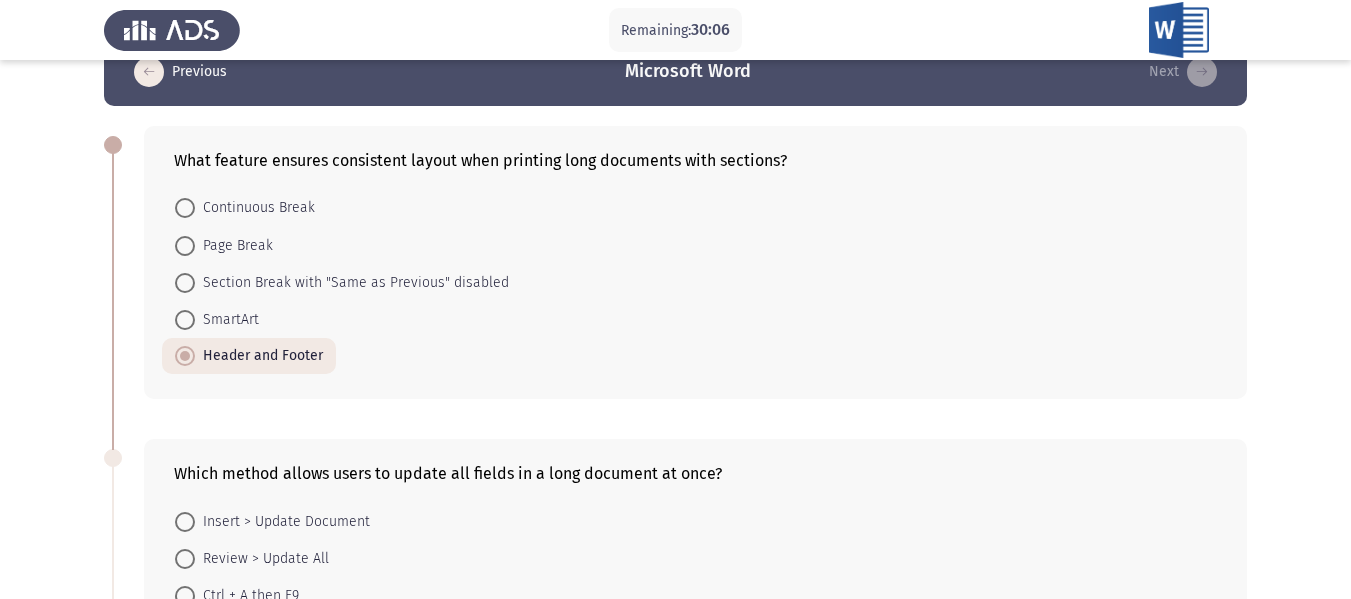 scroll, scrollTop: 19, scrollLeft: 0, axis: vertical 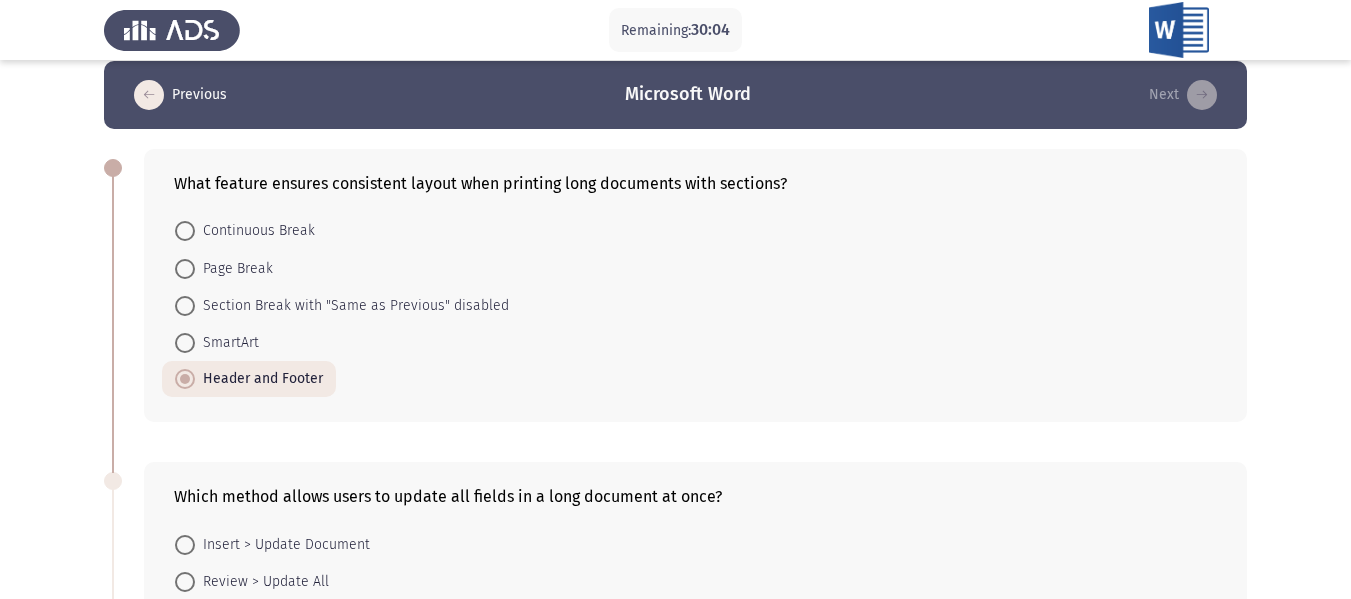 drag, startPoint x: 175, startPoint y: 174, endPoint x: 340, endPoint y: 310, distance: 213.82469 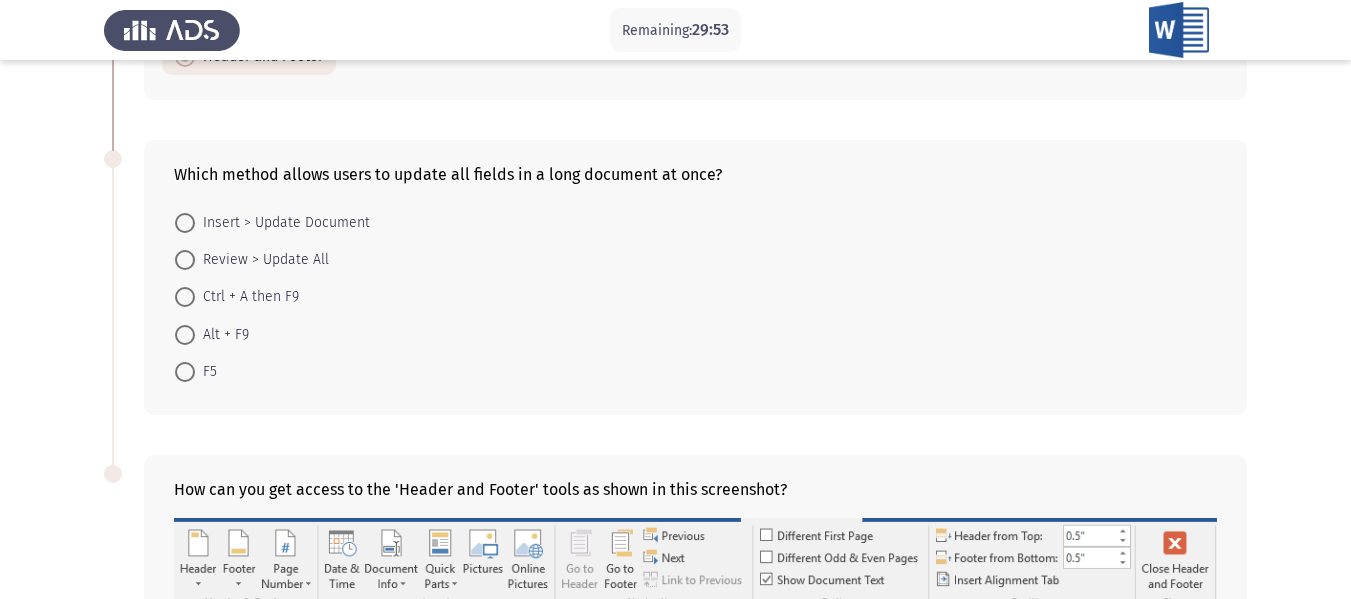 scroll, scrollTop: 342, scrollLeft: 0, axis: vertical 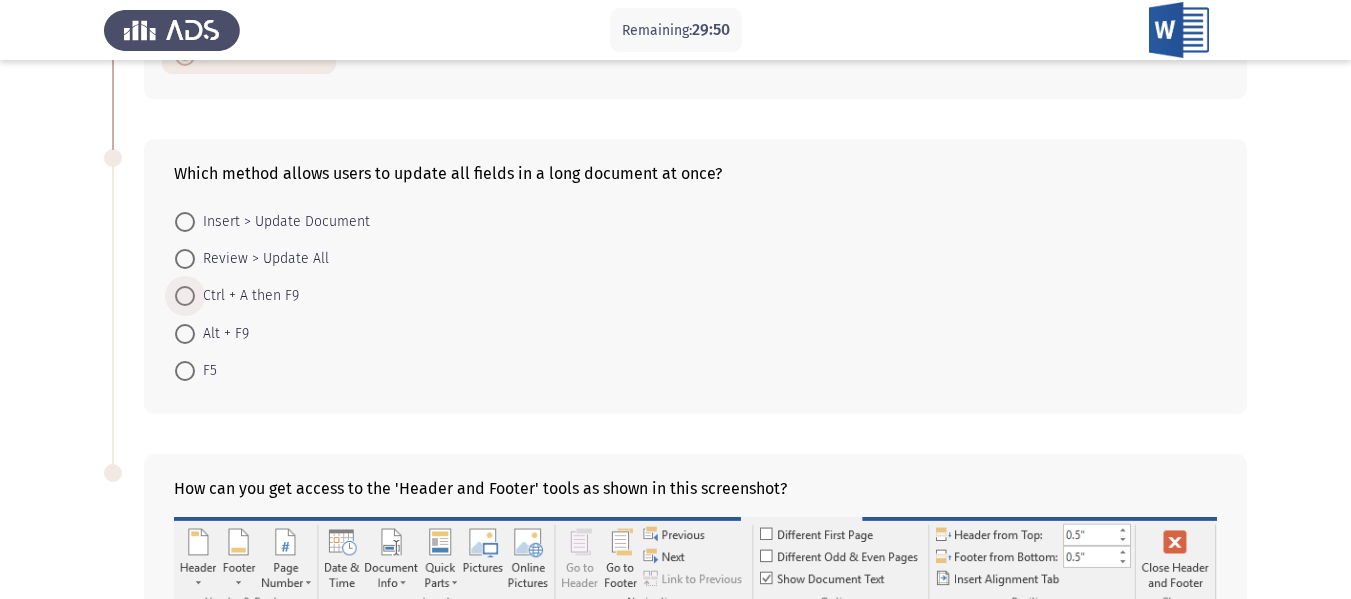 click on "Ctrl + A then F9" at bounding box center [247, 296] 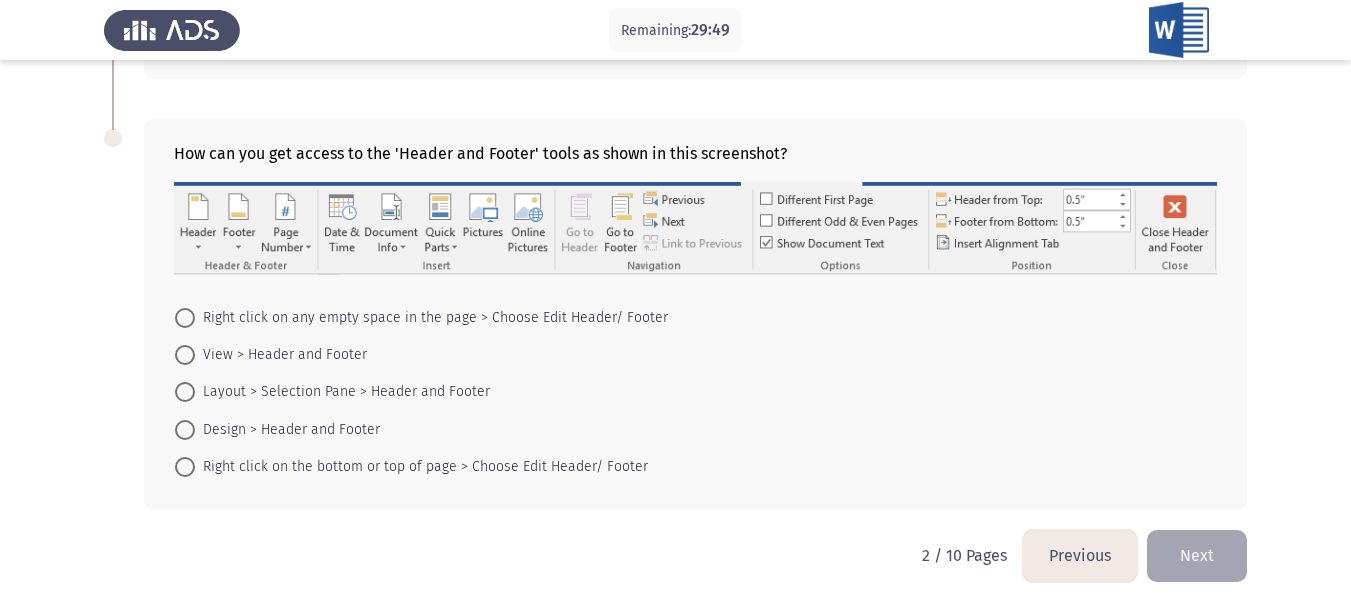 scroll, scrollTop: 677, scrollLeft: 0, axis: vertical 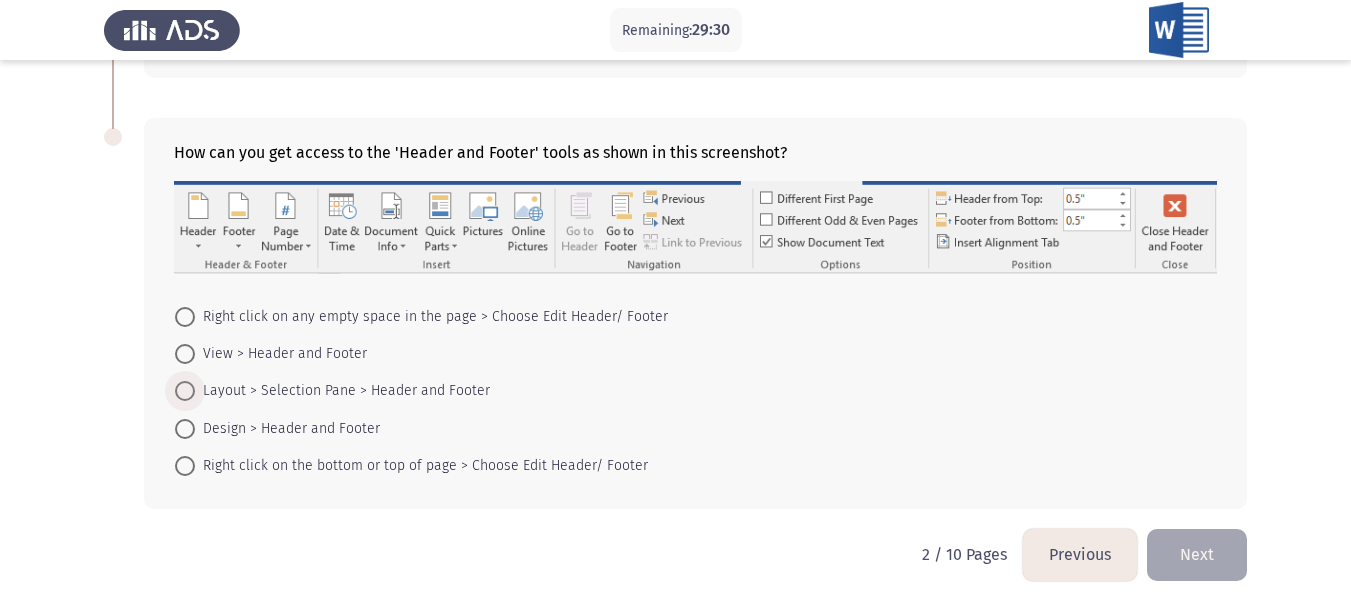 click on "Layout > Selection Pane > Header and Footer" at bounding box center (342, 391) 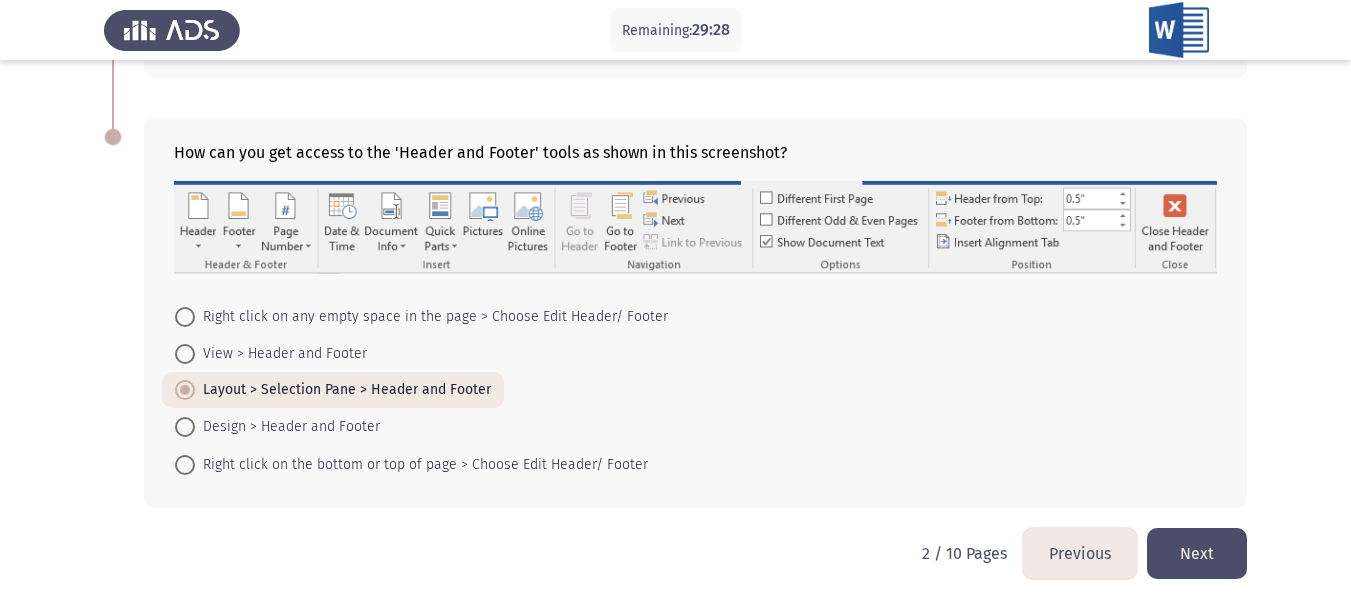 click on "Next" 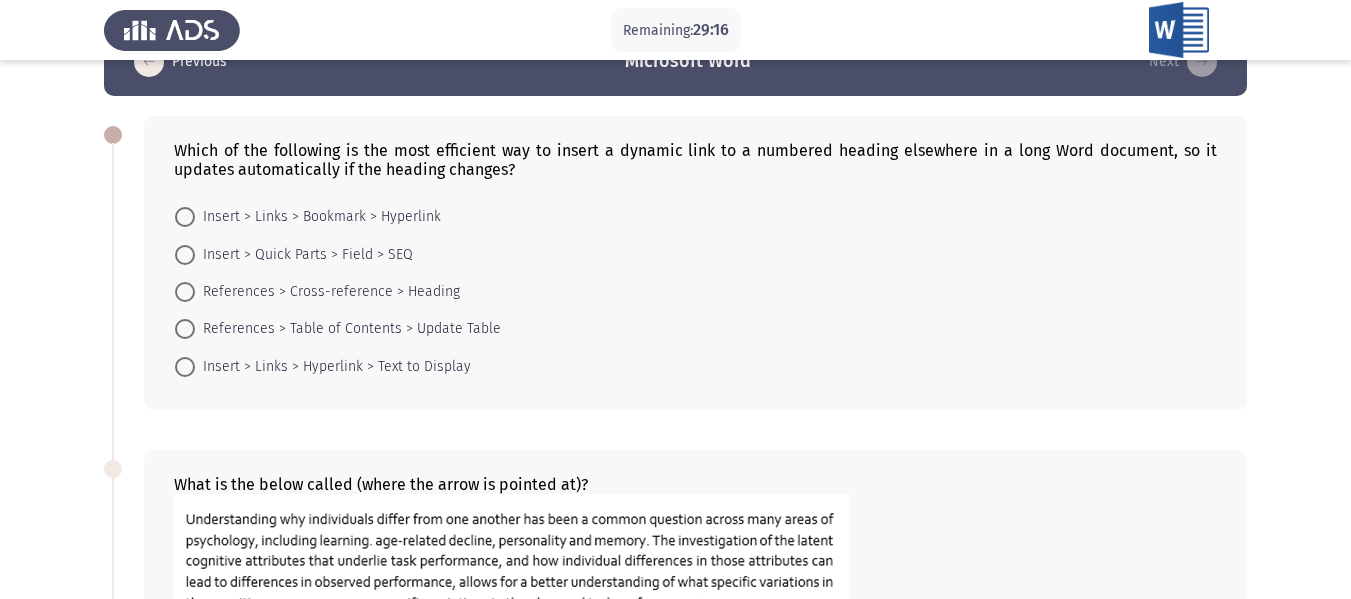 scroll, scrollTop: 0, scrollLeft: 0, axis: both 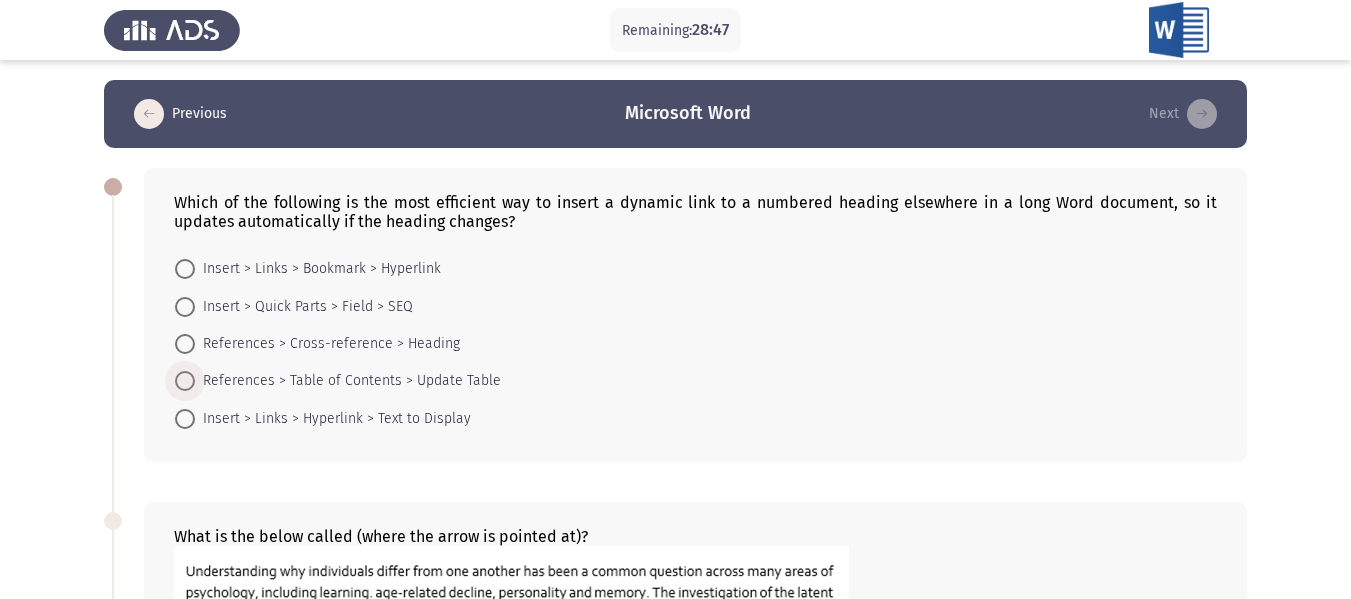 click on "References > Table of Contents > Update Table" at bounding box center [348, 381] 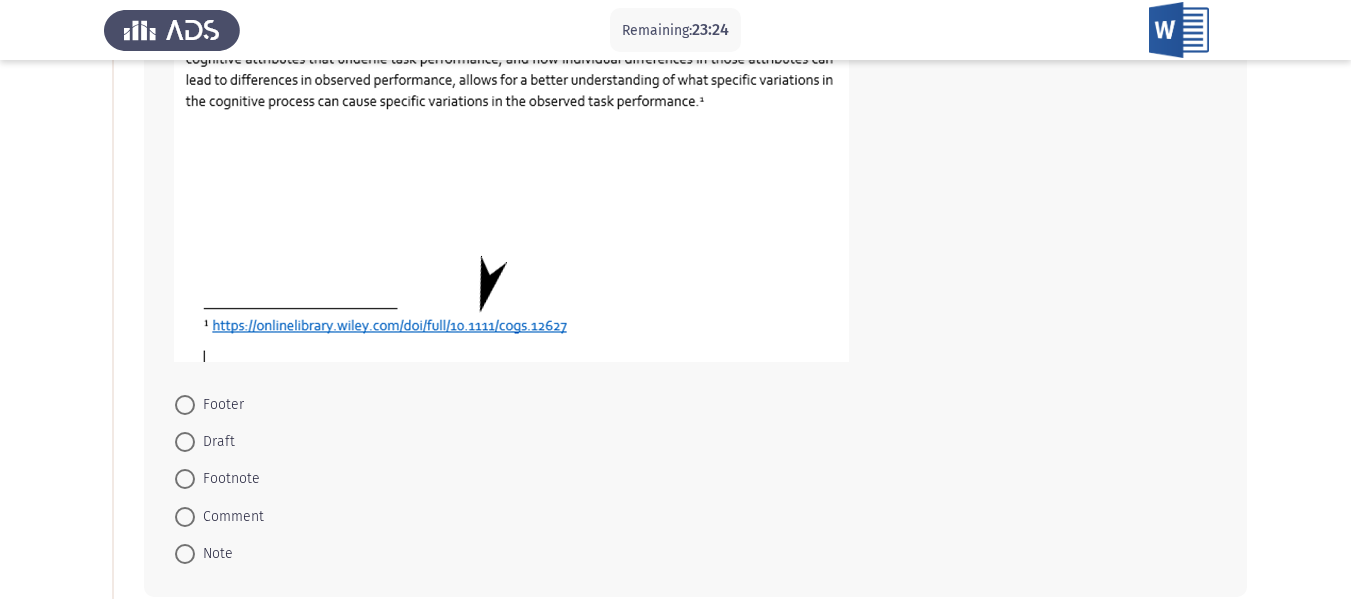 scroll, scrollTop: 553, scrollLeft: 0, axis: vertical 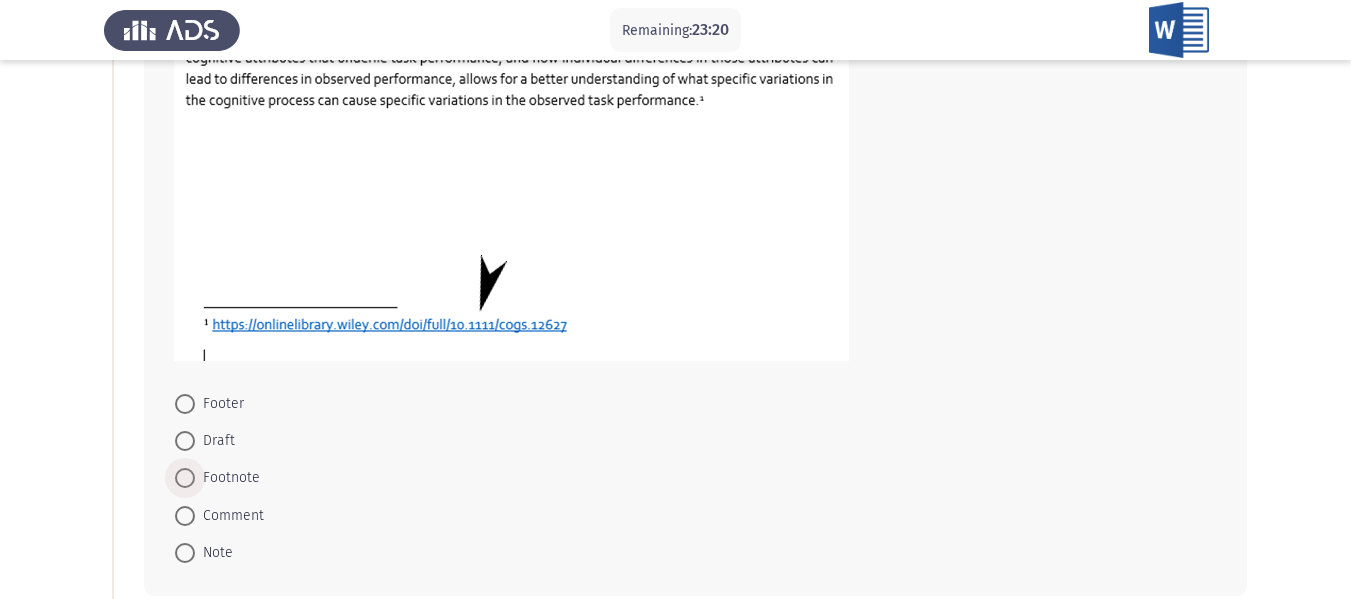 click on "Footnote" at bounding box center (227, 478) 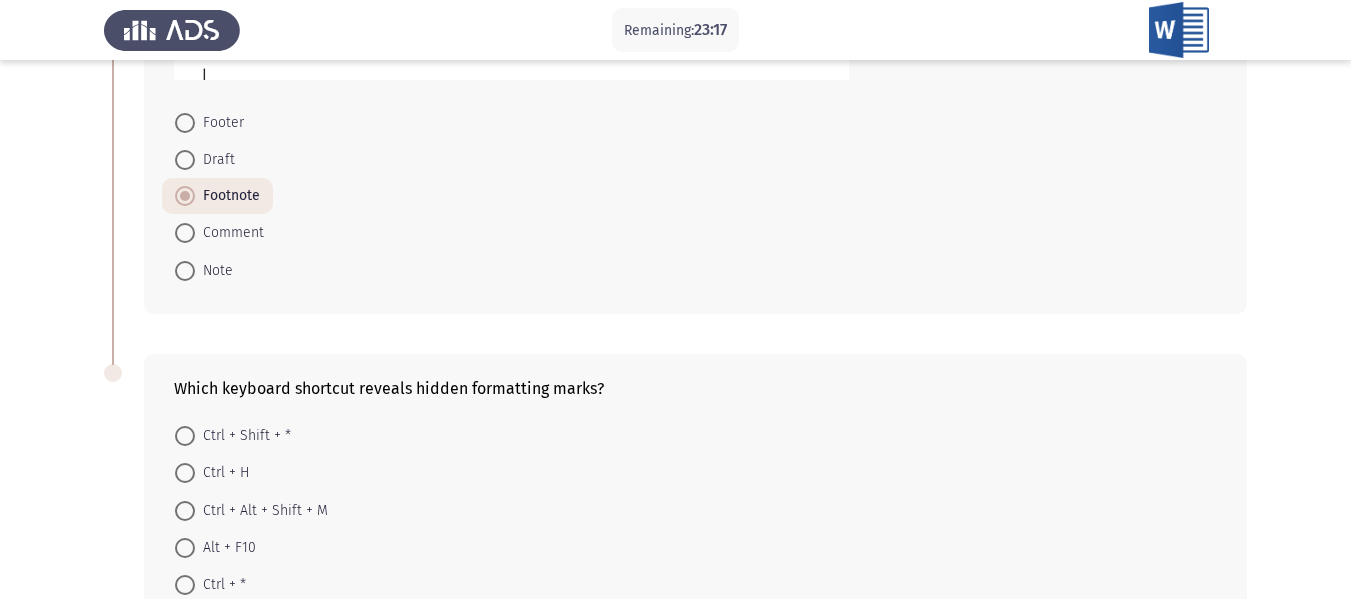 scroll, scrollTop: 963, scrollLeft: 0, axis: vertical 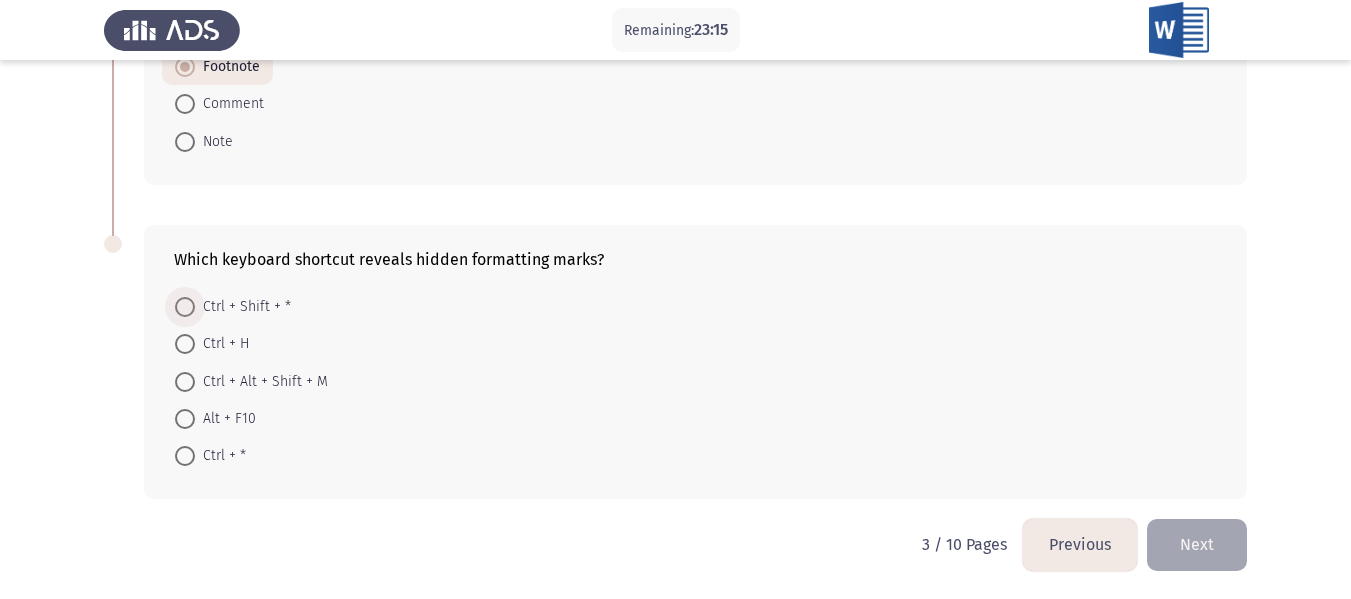 click on "Ctrl + Shift + *" at bounding box center [243, 307] 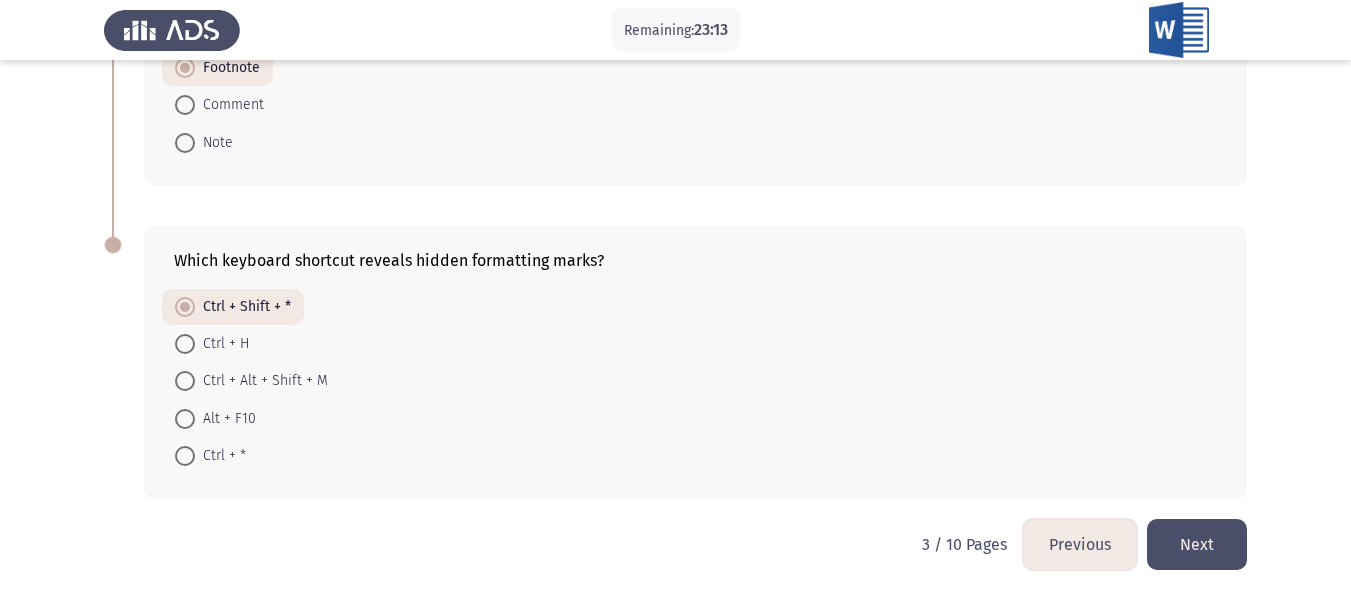 click on "Next" 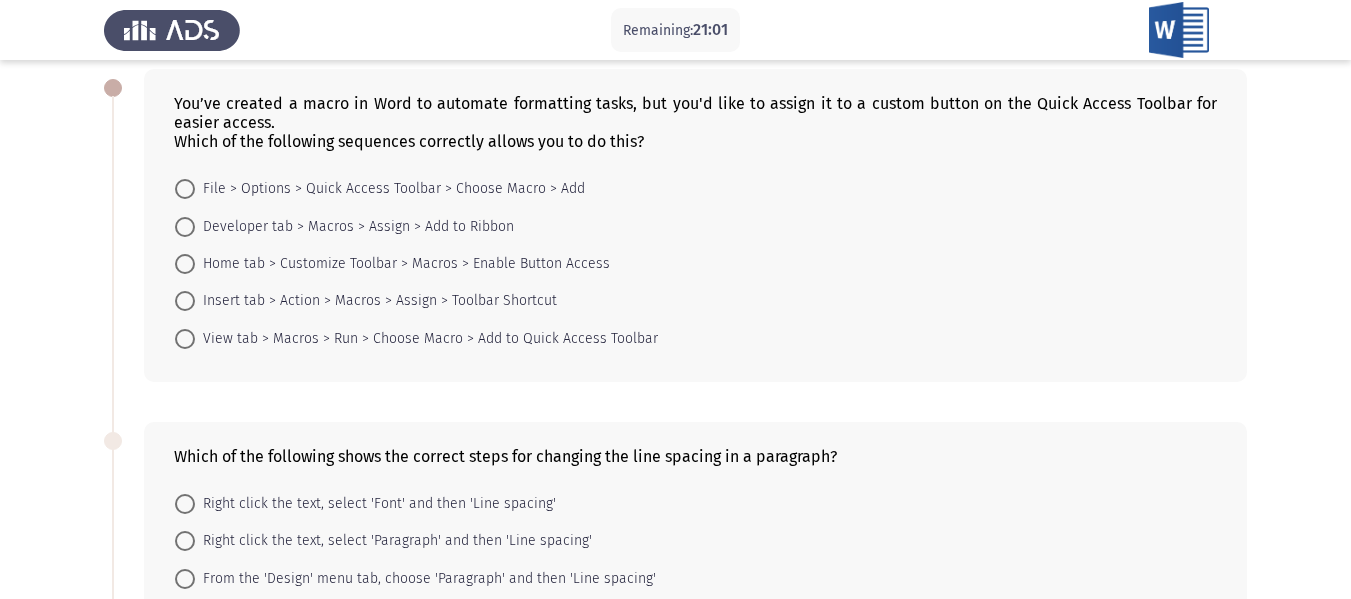 scroll, scrollTop: 100, scrollLeft: 0, axis: vertical 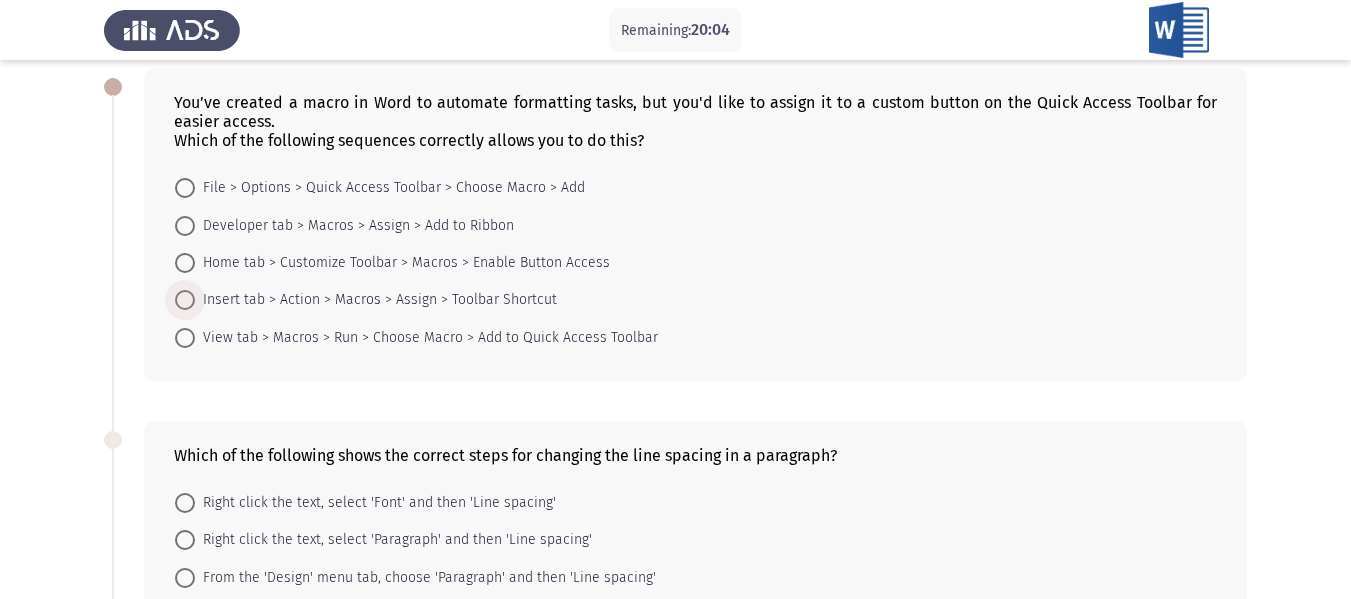 click on "Insert tab > Action > Macros > Assign > Toolbar Shortcut" at bounding box center (376, 300) 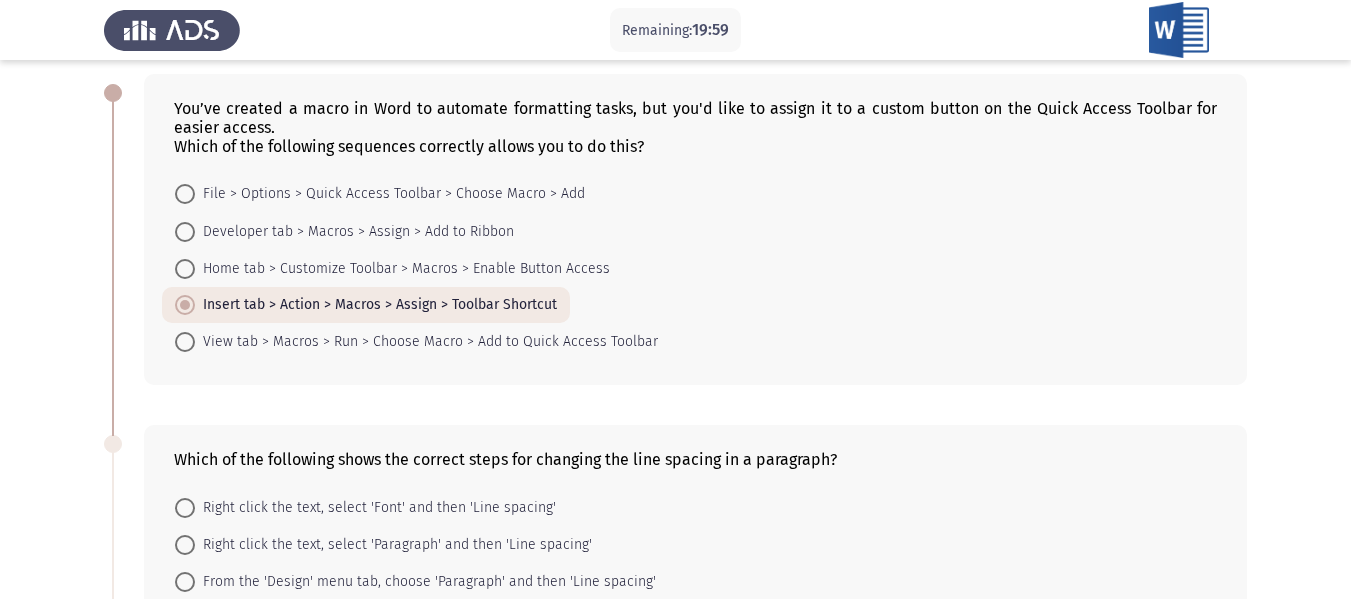 scroll, scrollTop: 93, scrollLeft: 0, axis: vertical 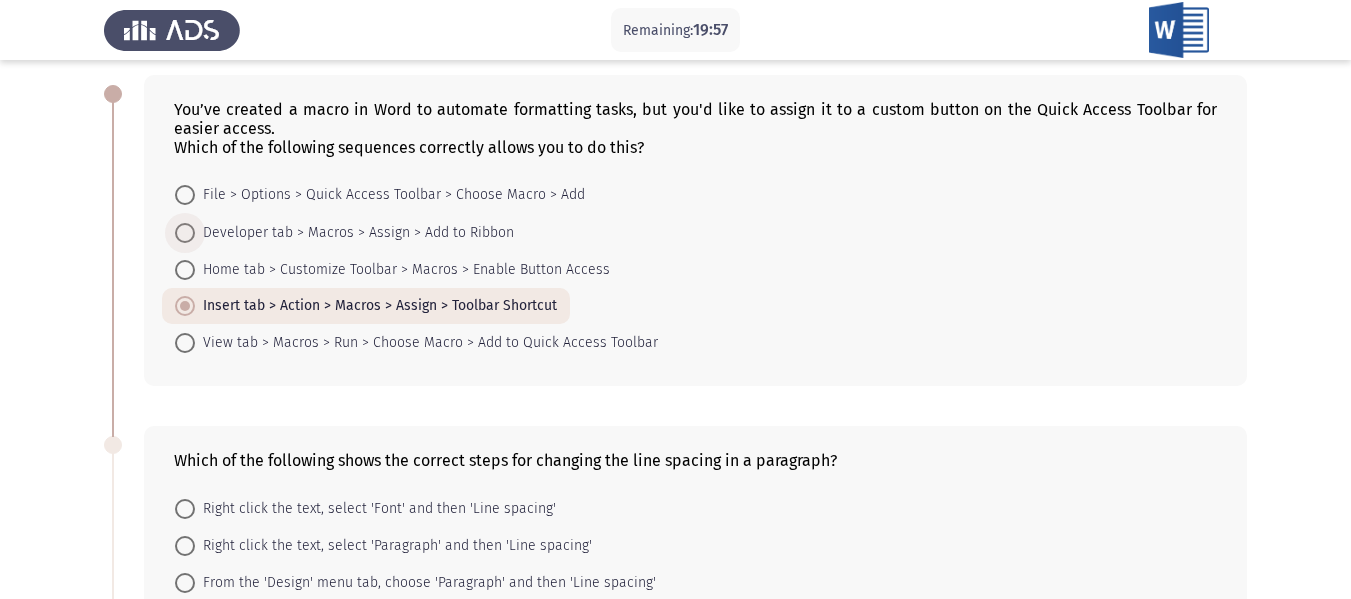 click on "Developer tab > Macros > Assign > Add to Ribbon" at bounding box center (354, 233) 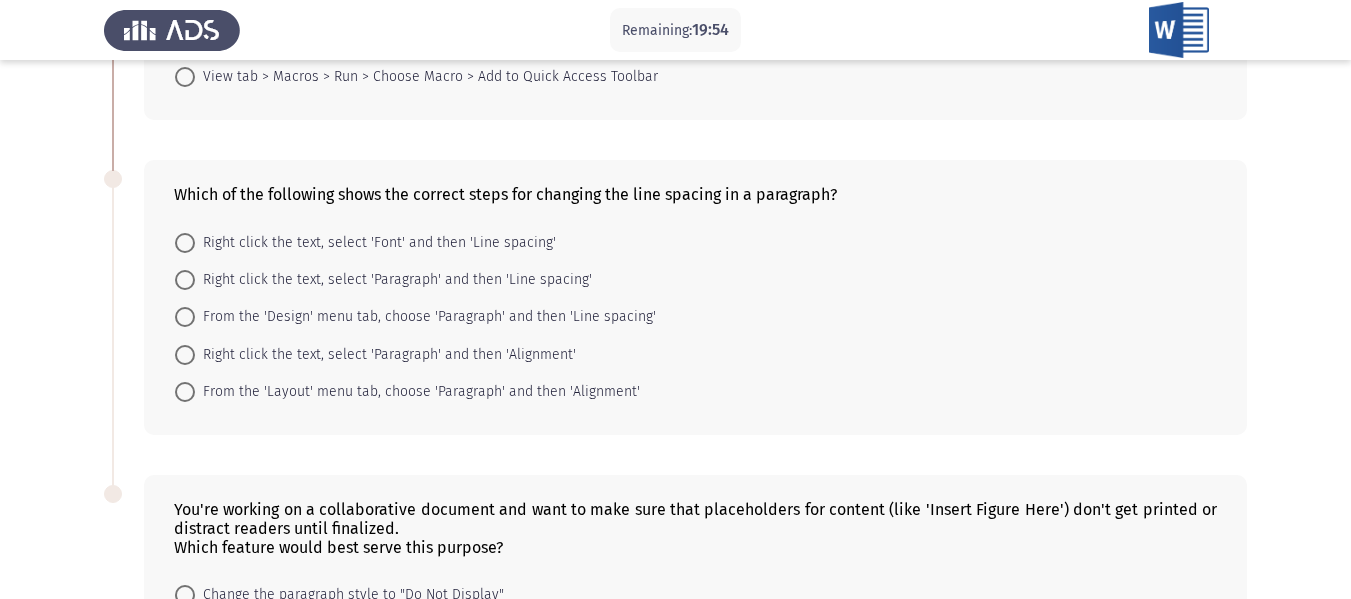 scroll, scrollTop: 360, scrollLeft: 0, axis: vertical 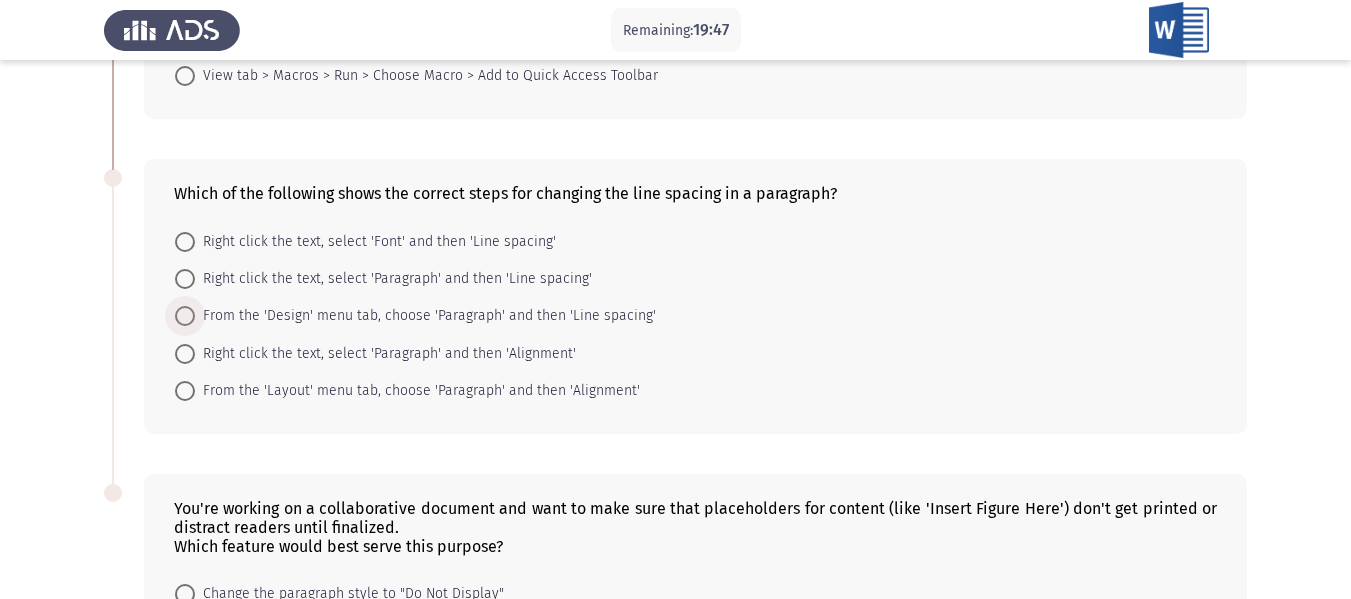 click on "From the 'Design' menu tab, choose 'Paragraph' and then 'Line spacing'" at bounding box center [425, 316] 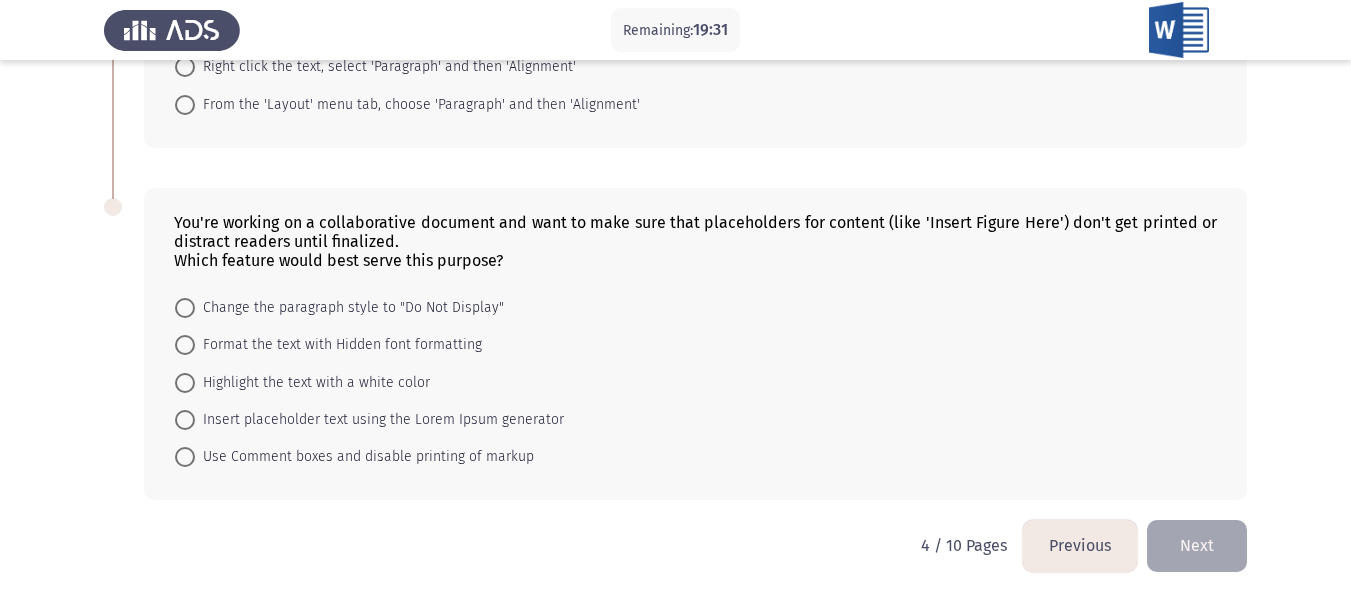 scroll, scrollTop: 646, scrollLeft: 0, axis: vertical 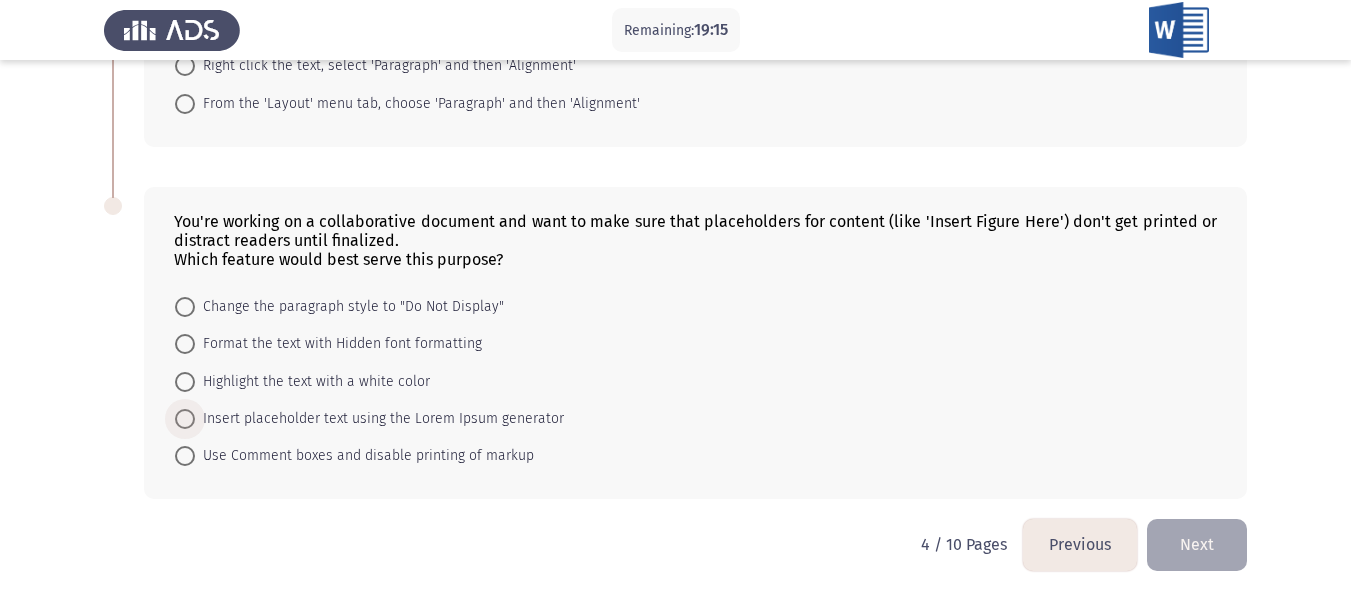 click on "Insert placeholder text using the Lorem Ipsum generator" at bounding box center [379, 419] 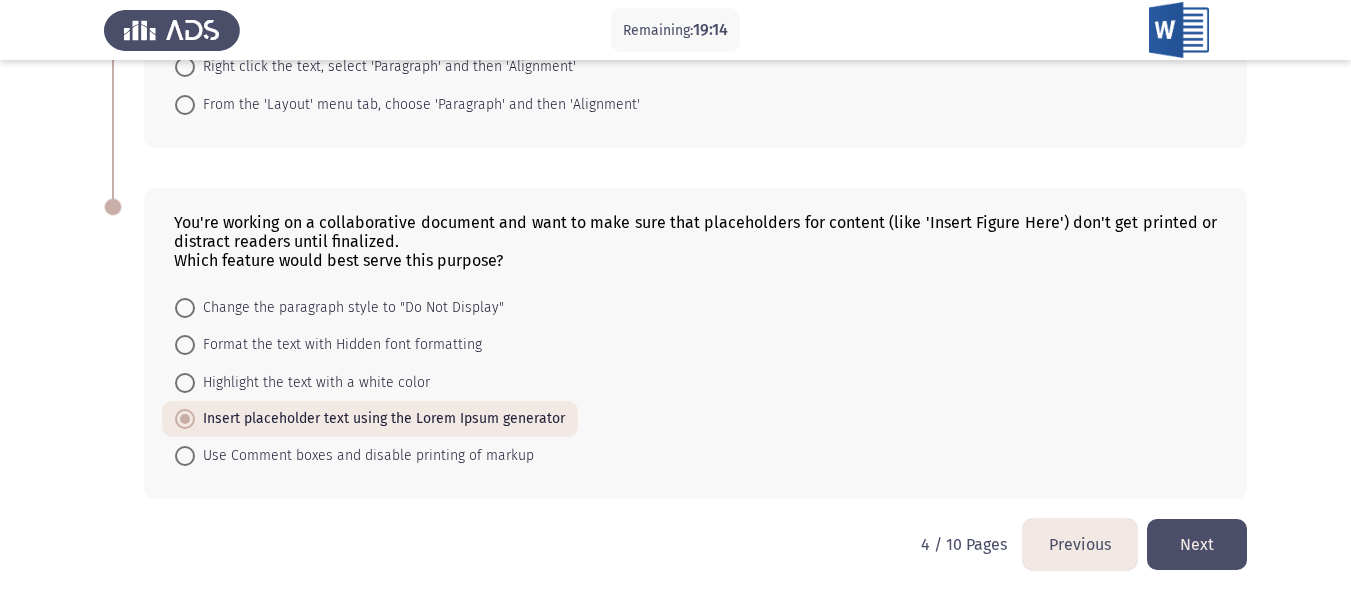 click on "Next" 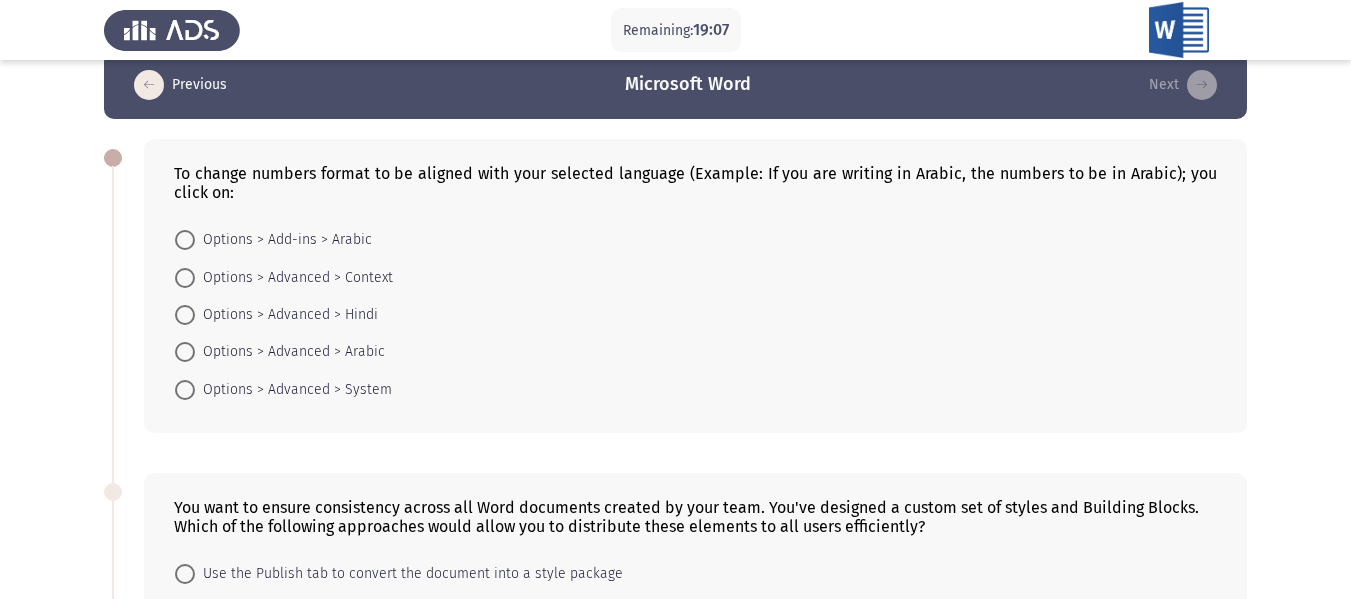 scroll, scrollTop: 30, scrollLeft: 0, axis: vertical 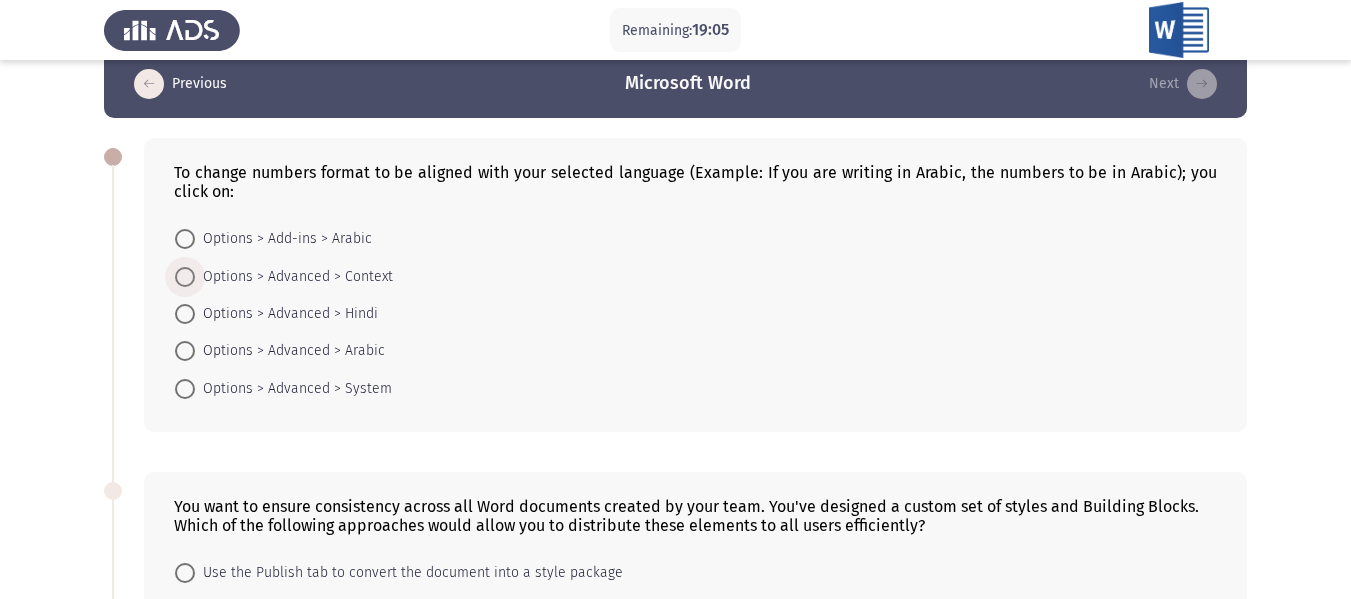 click on "Options > Advanced > Context" at bounding box center [294, 277] 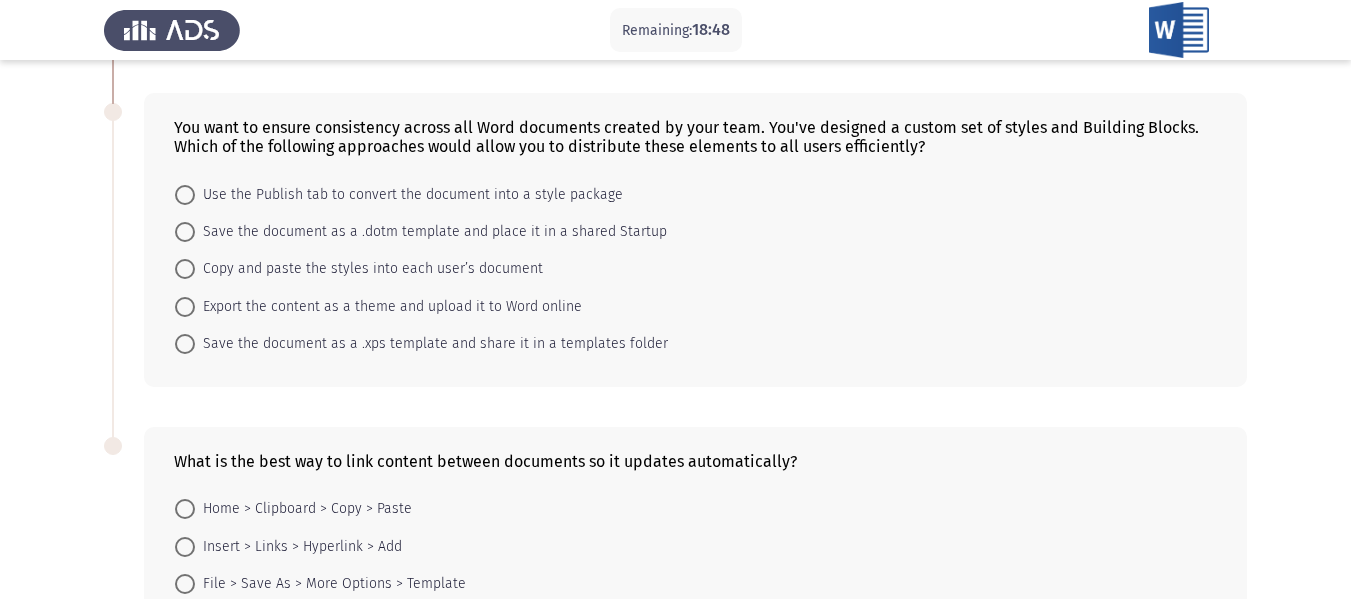 scroll, scrollTop: 409, scrollLeft: 0, axis: vertical 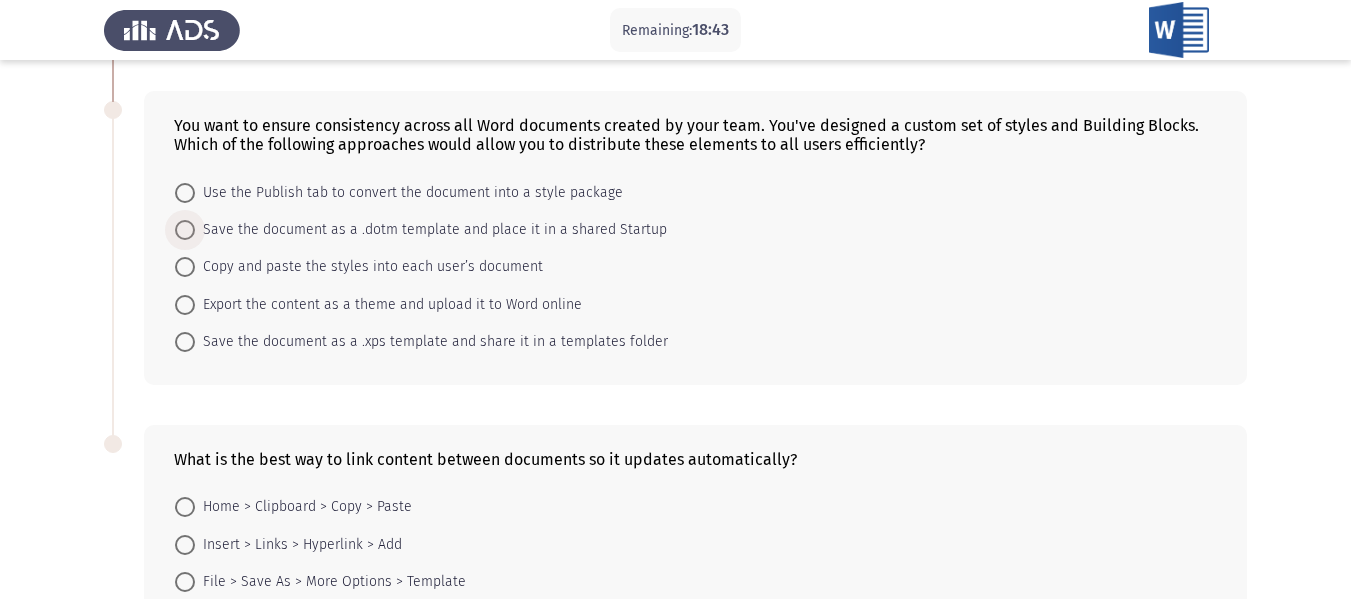 click on "Save the document as a .dotm template and place it in a shared Startup" at bounding box center [431, 230] 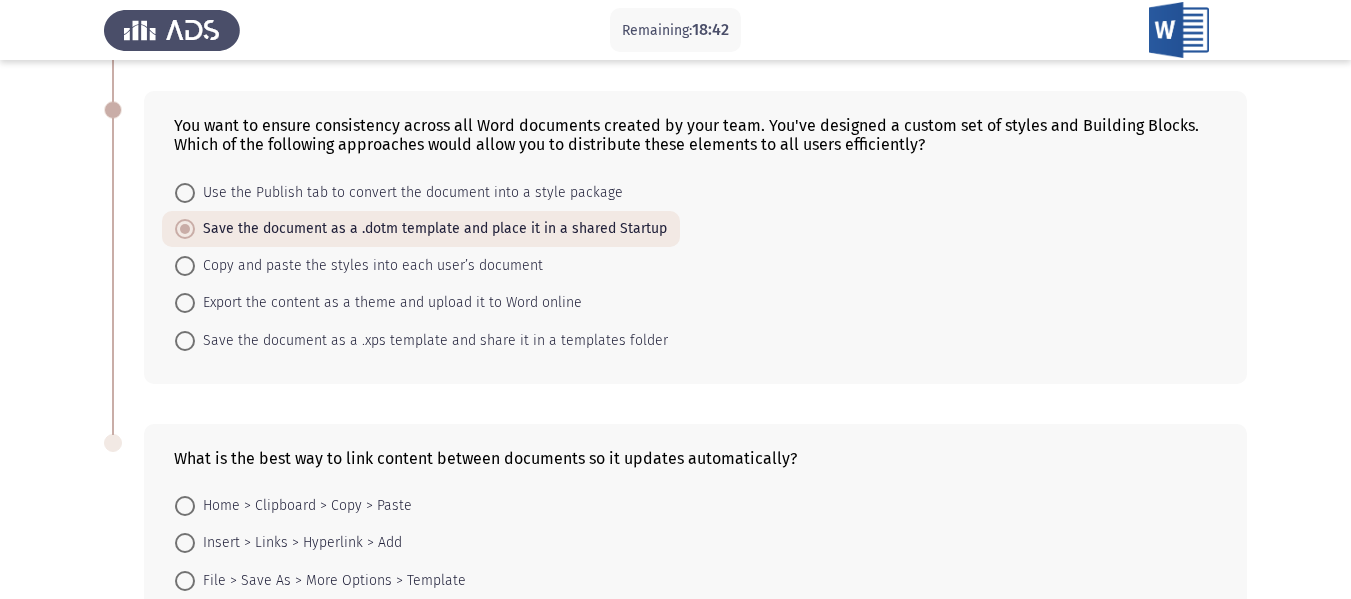 scroll, scrollTop: 608, scrollLeft: 0, axis: vertical 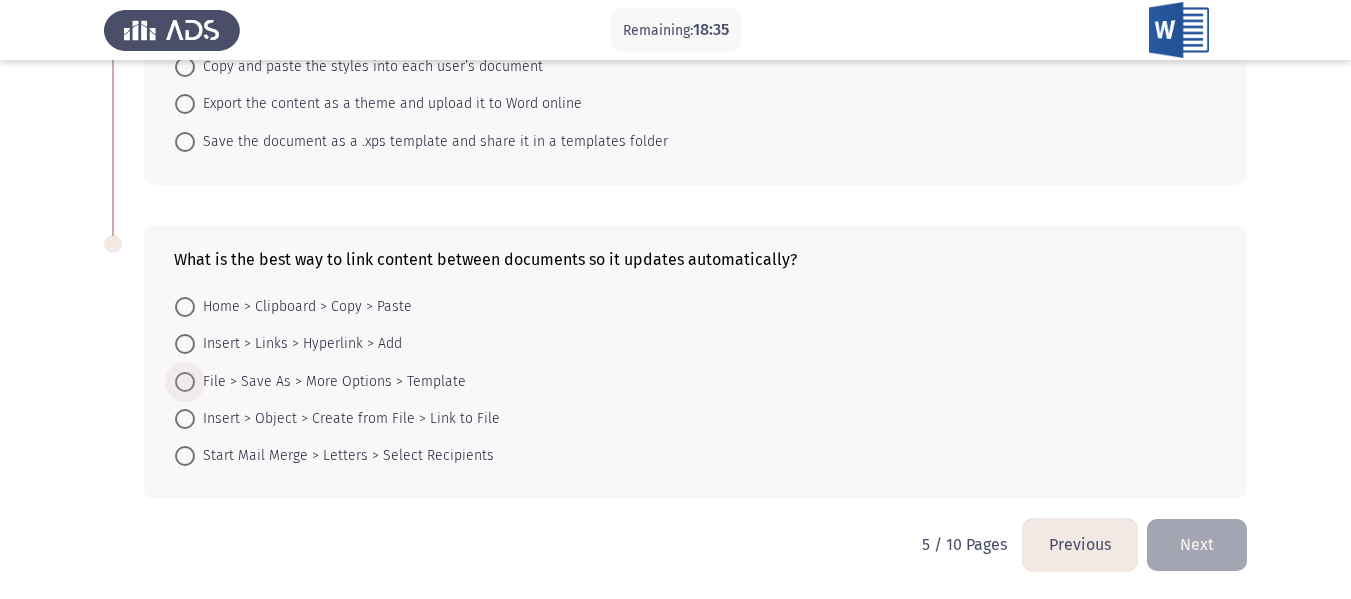 click on "File > Save As > More Options > Template" at bounding box center (330, 382) 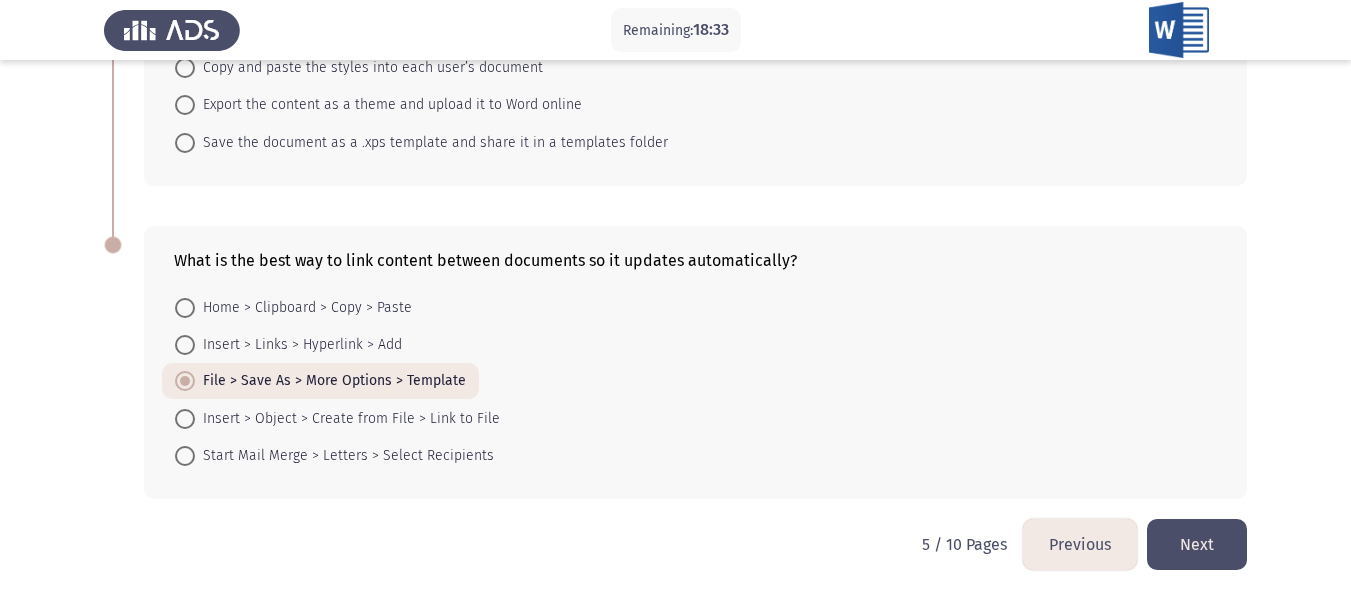 click on "Next" 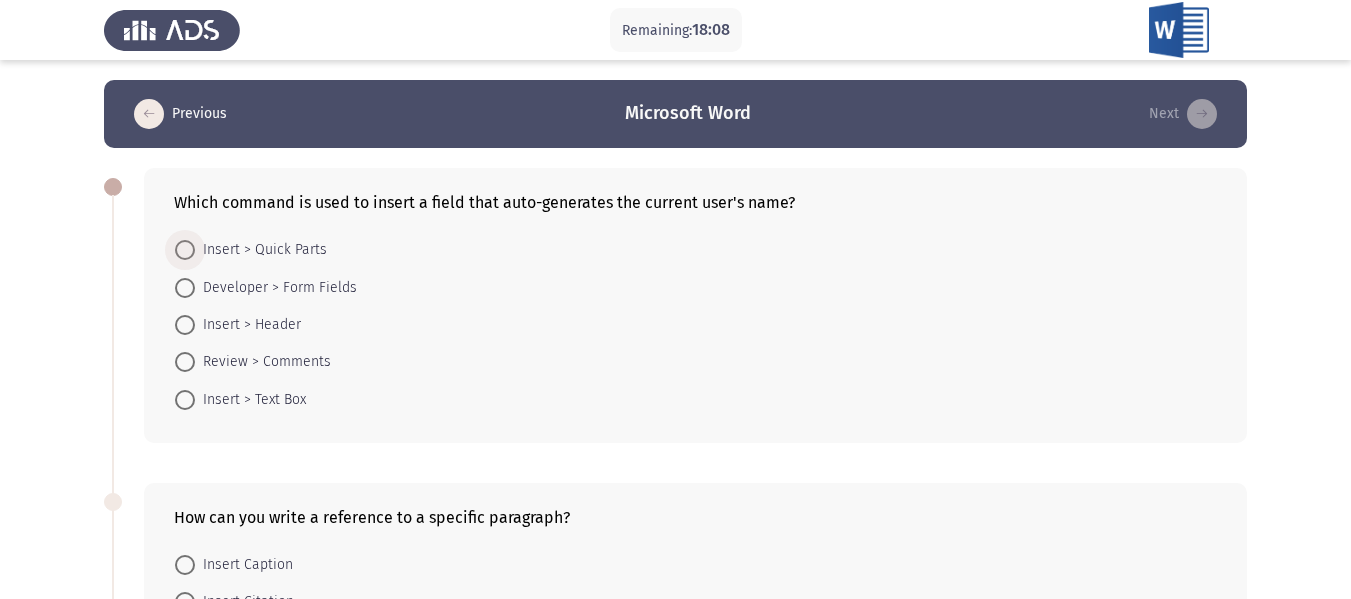click on "Insert > Quick Parts" at bounding box center (261, 250) 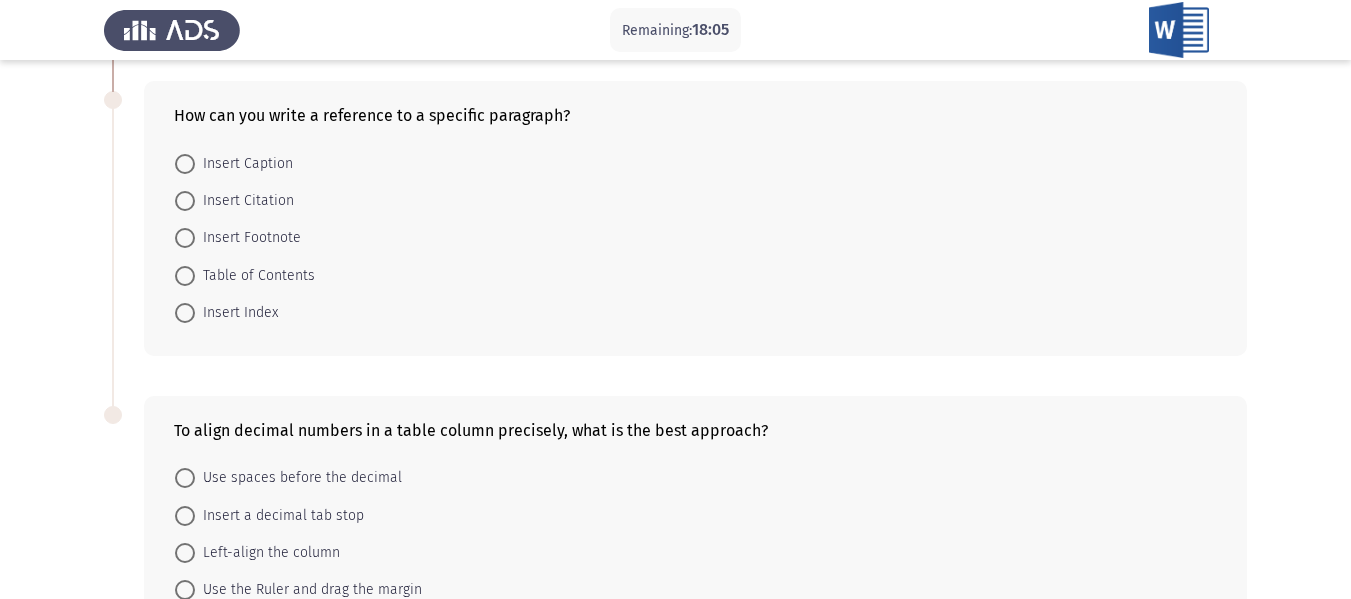 scroll, scrollTop: 399, scrollLeft: 0, axis: vertical 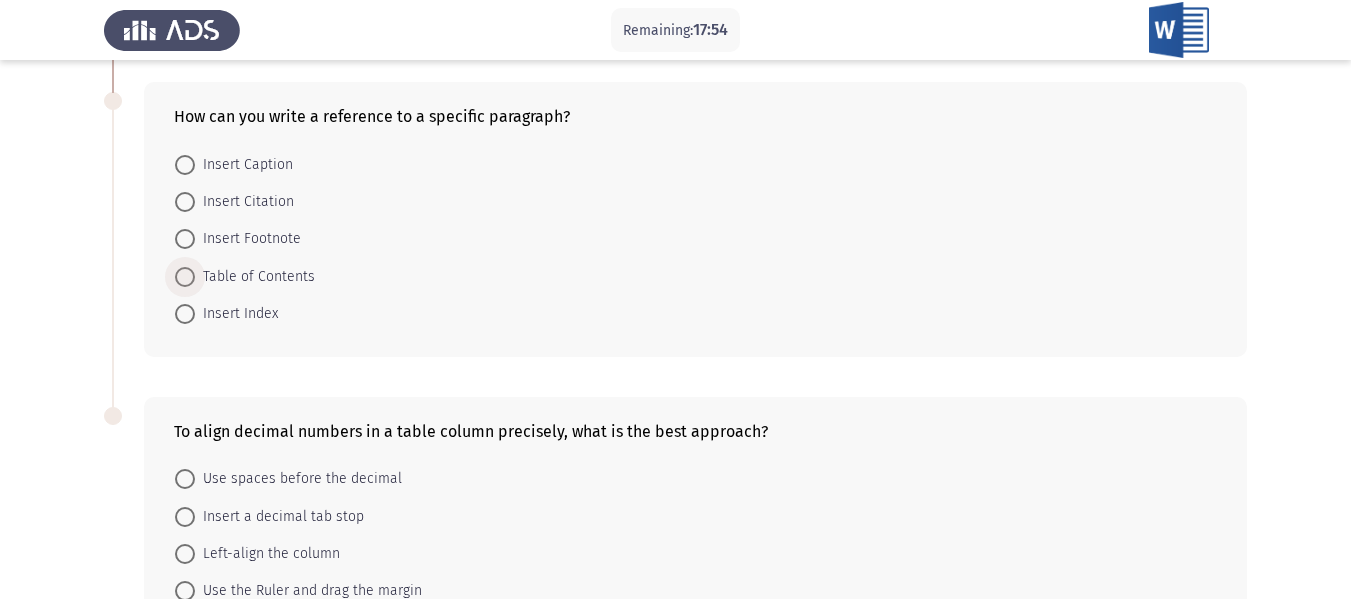click on "Table of Contents" at bounding box center (255, 277) 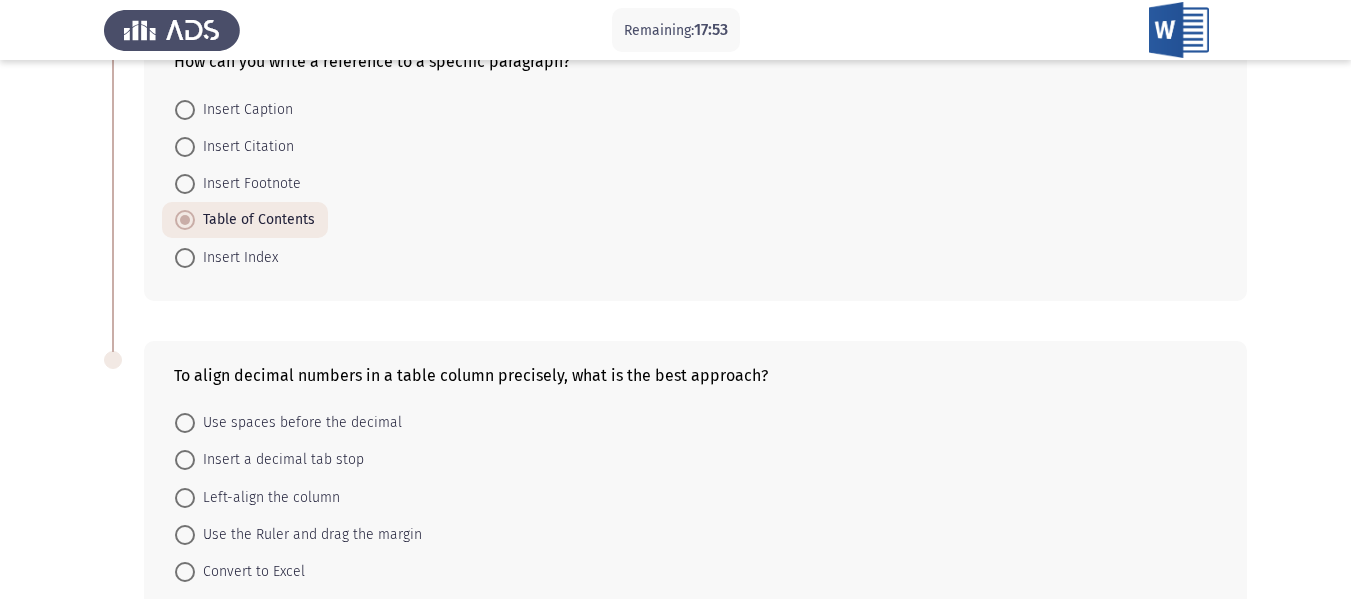 scroll, scrollTop: 570, scrollLeft: 0, axis: vertical 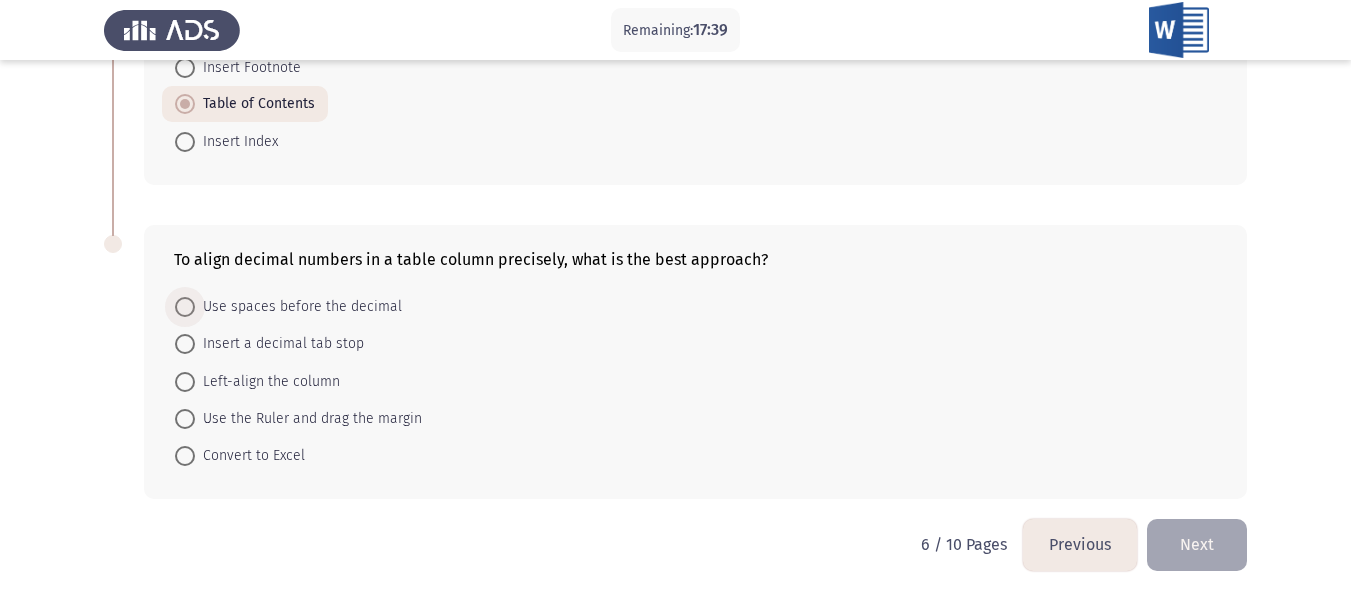 click on "Use spaces before the decimal" at bounding box center (298, 307) 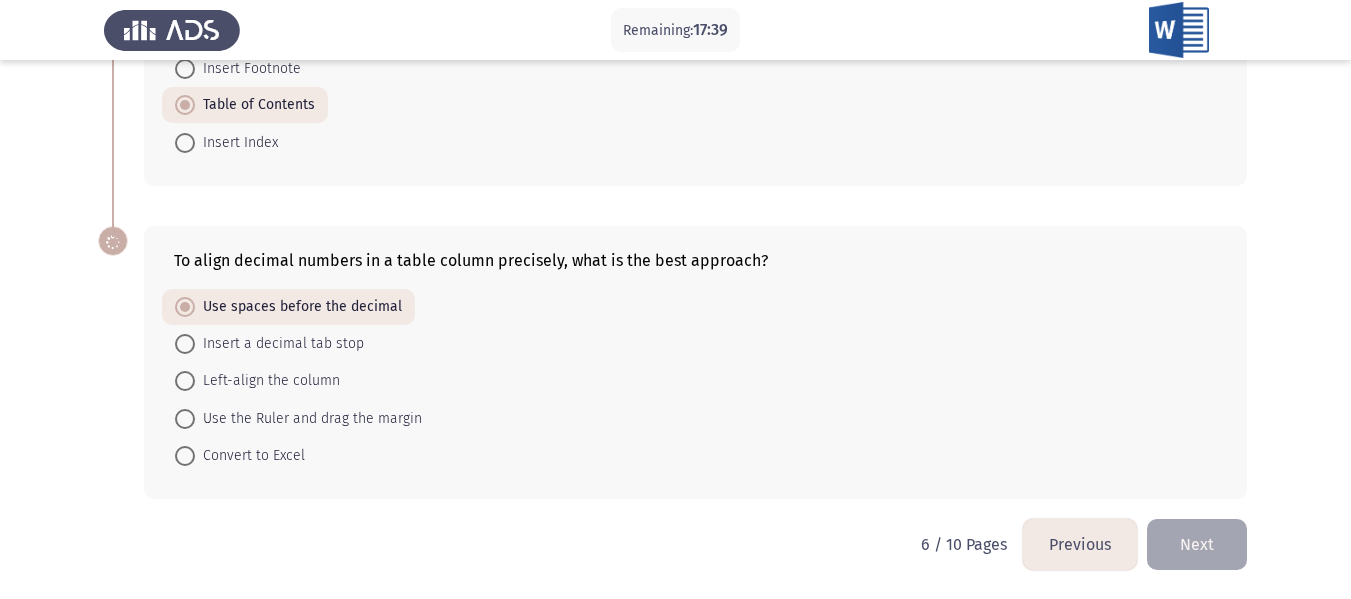 scroll, scrollTop: 569, scrollLeft: 0, axis: vertical 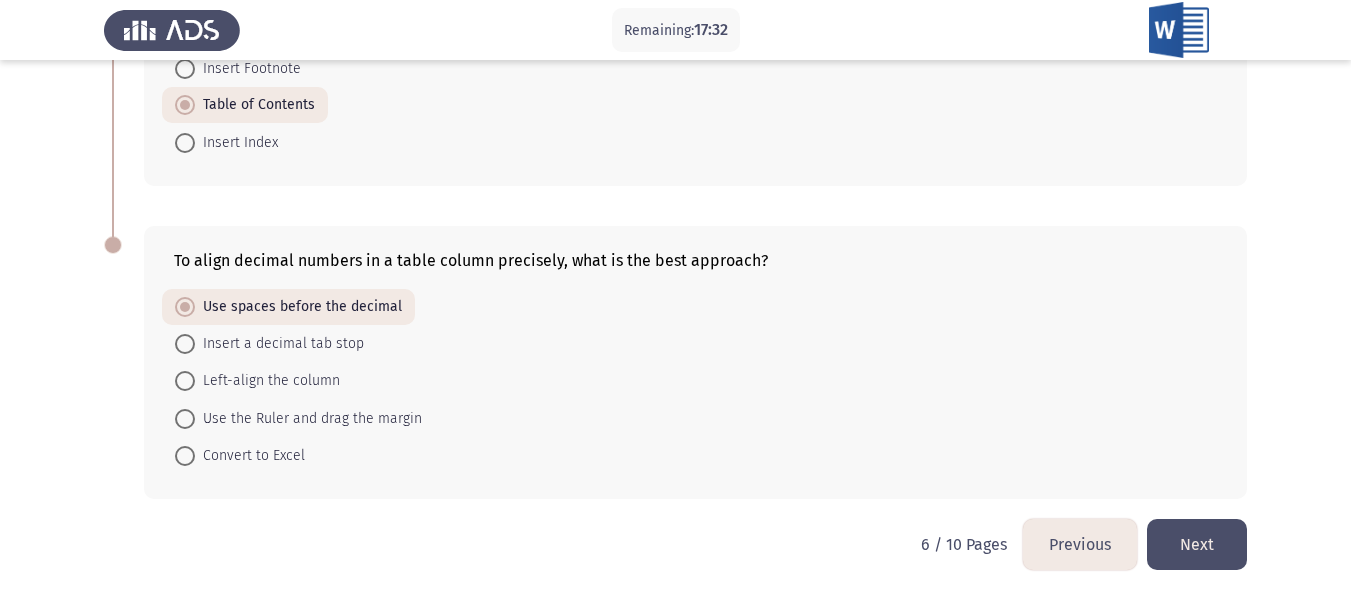 click on "Next" 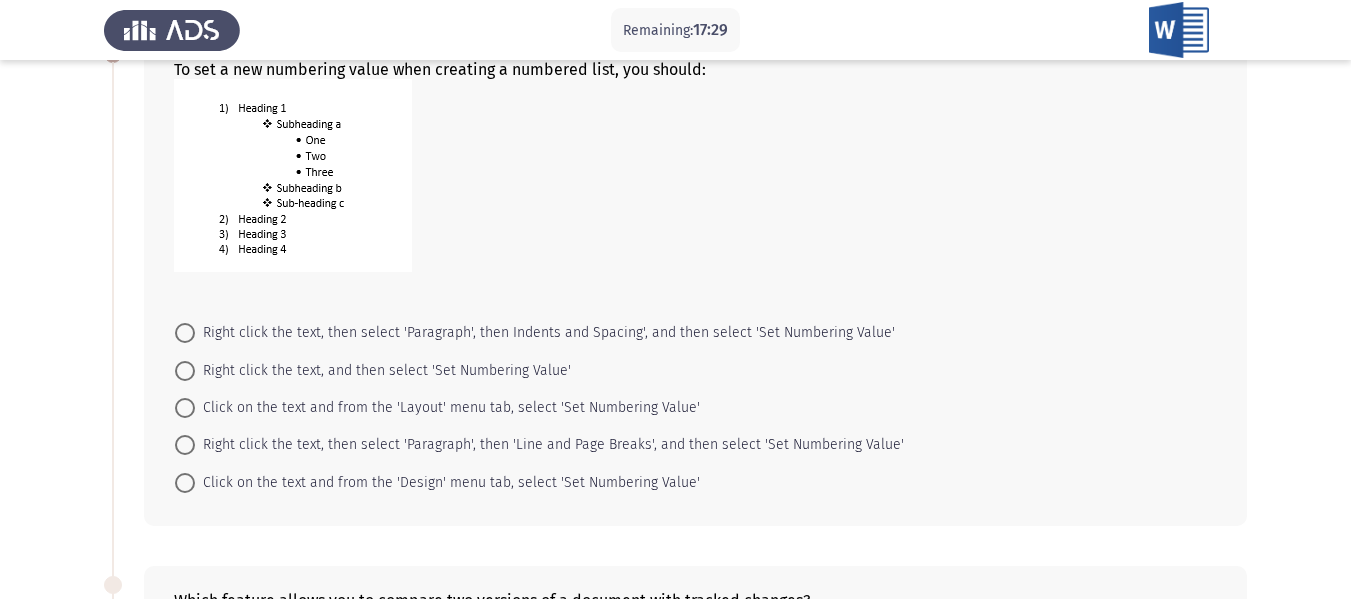 scroll, scrollTop: 136, scrollLeft: 0, axis: vertical 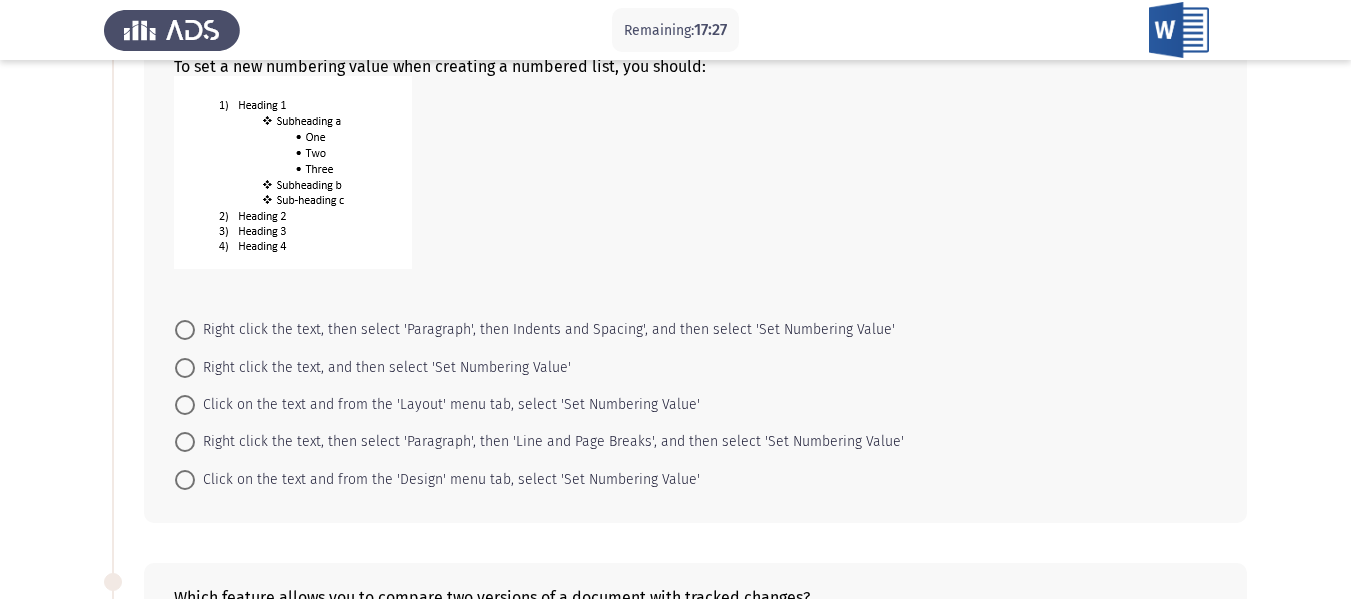 click on "Right click the text, then select 'Paragraph', then Indents and Spacing', and then select 'Set Numbering Value'" at bounding box center (545, 330) 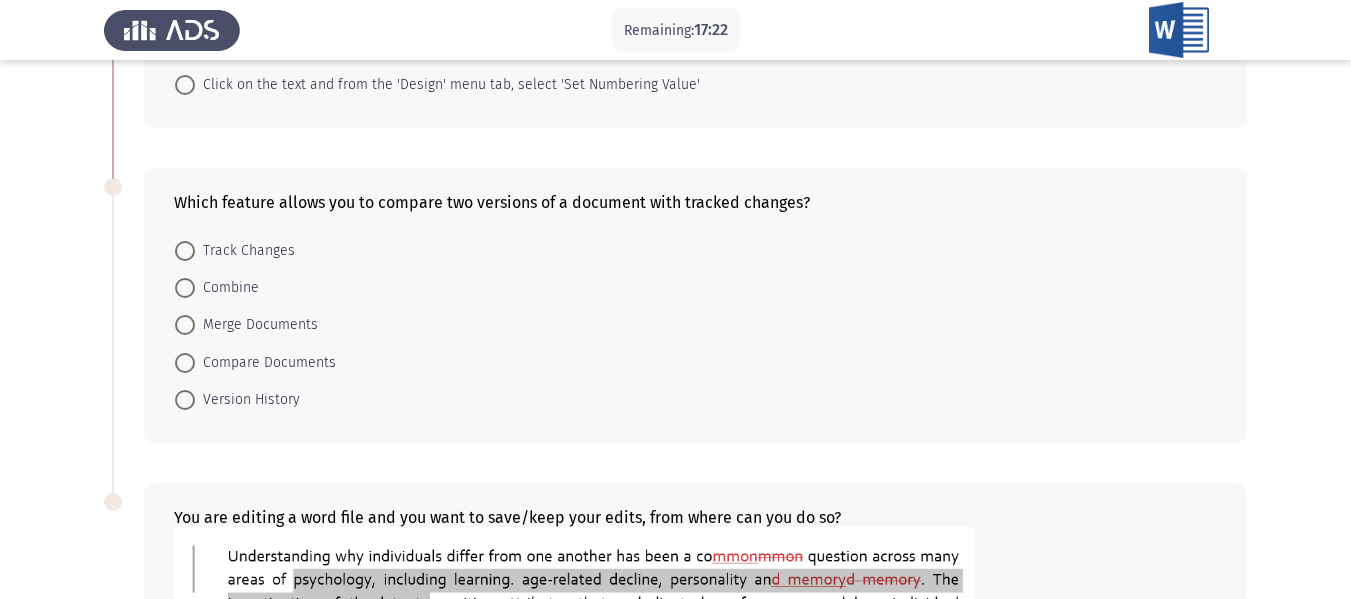scroll, scrollTop: 528, scrollLeft: 0, axis: vertical 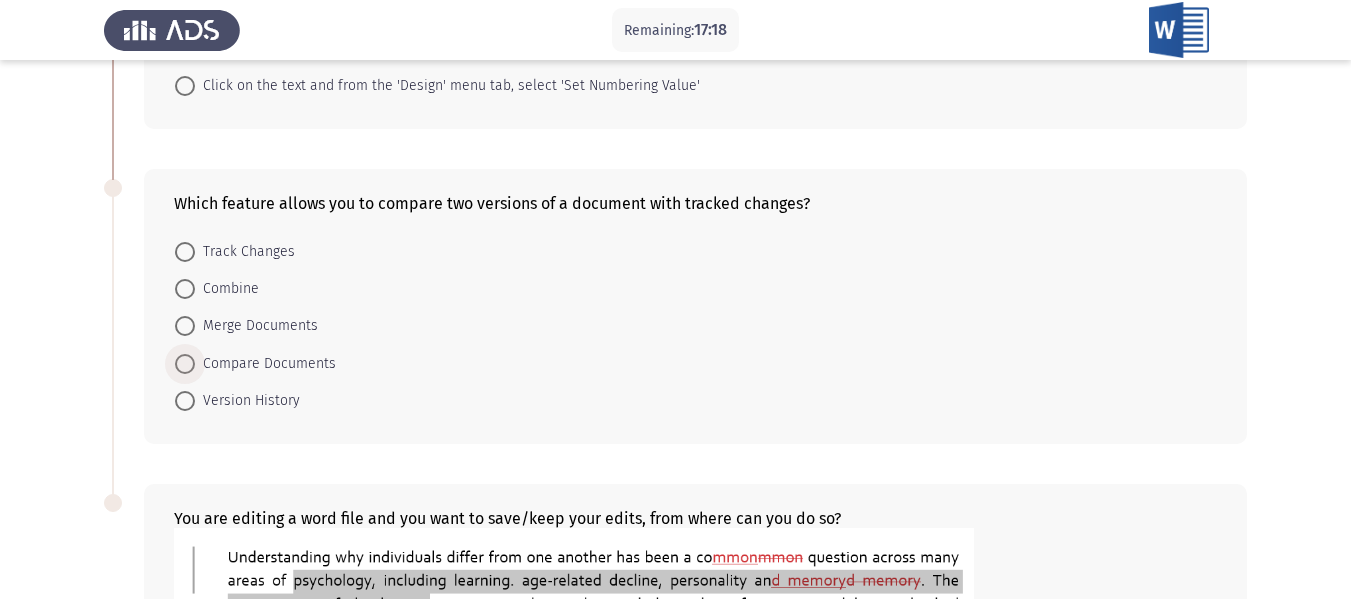 click on "Compare Documents" at bounding box center (265, 364) 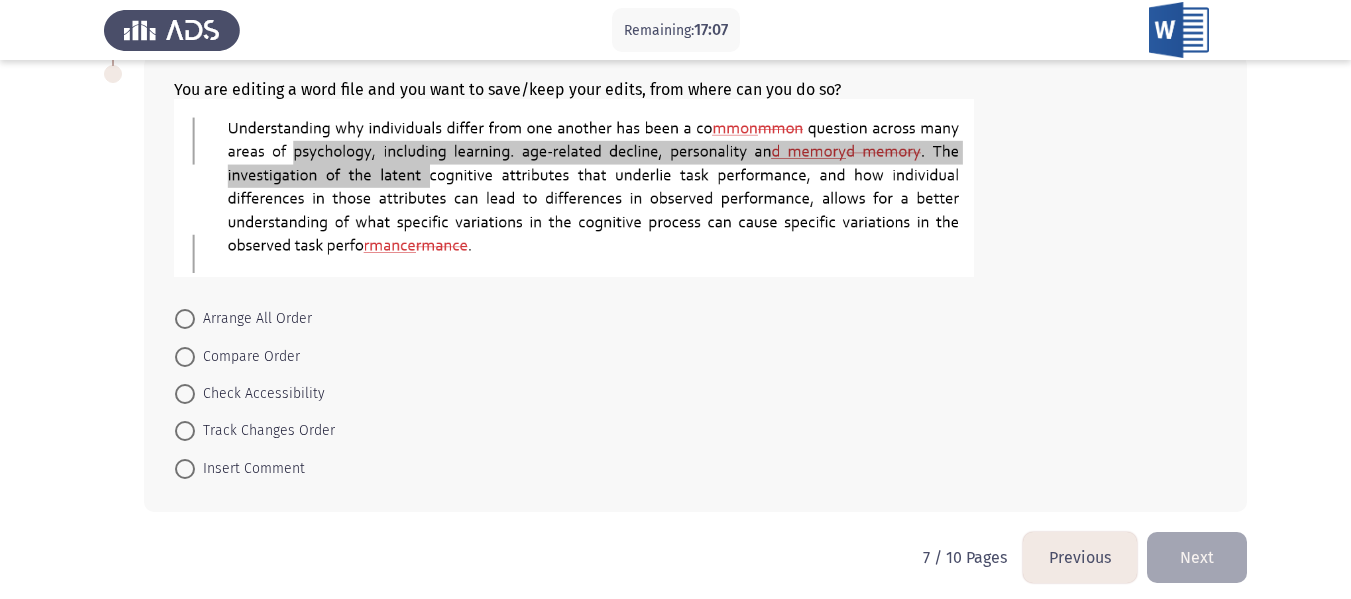 scroll, scrollTop: 957, scrollLeft: 0, axis: vertical 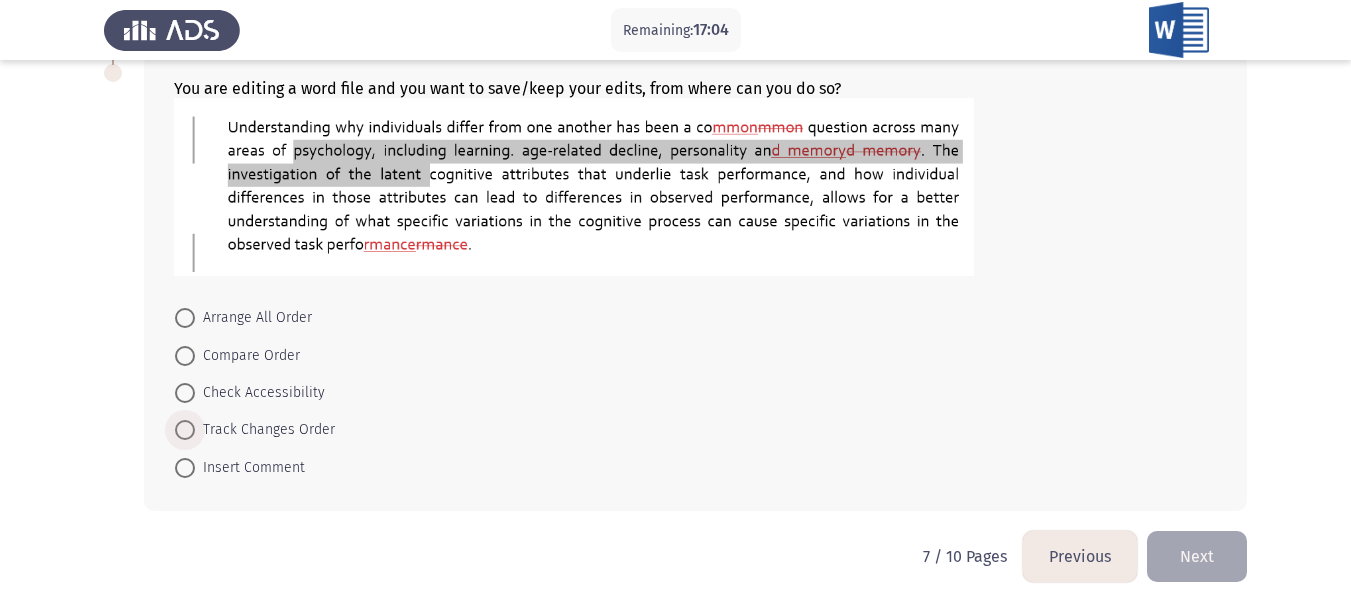 click on "Track Changes Order" at bounding box center (265, 430) 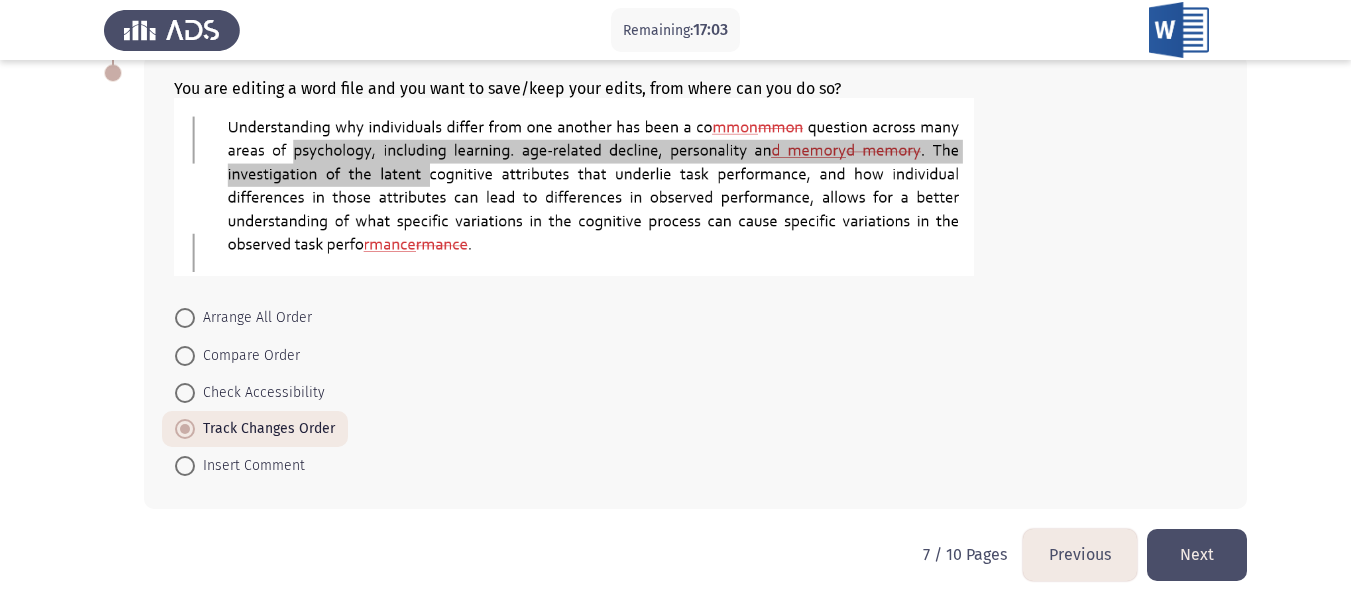 click on "Next" 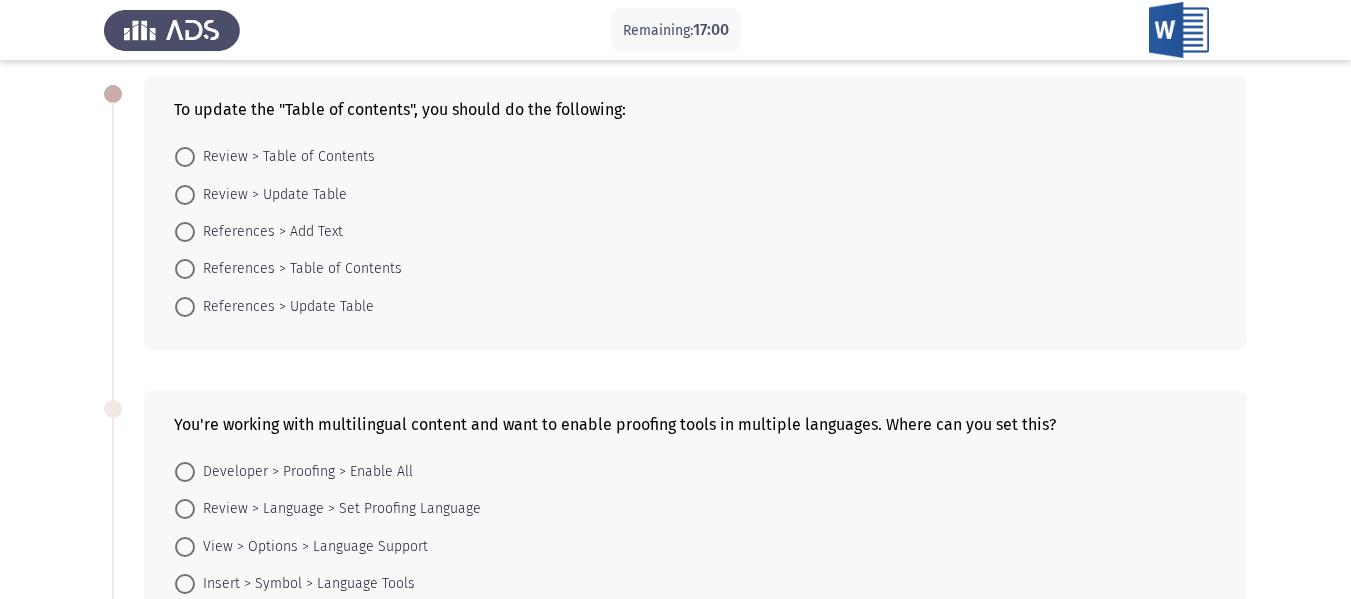 scroll, scrollTop: 94, scrollLeft: 0, axis: vertical 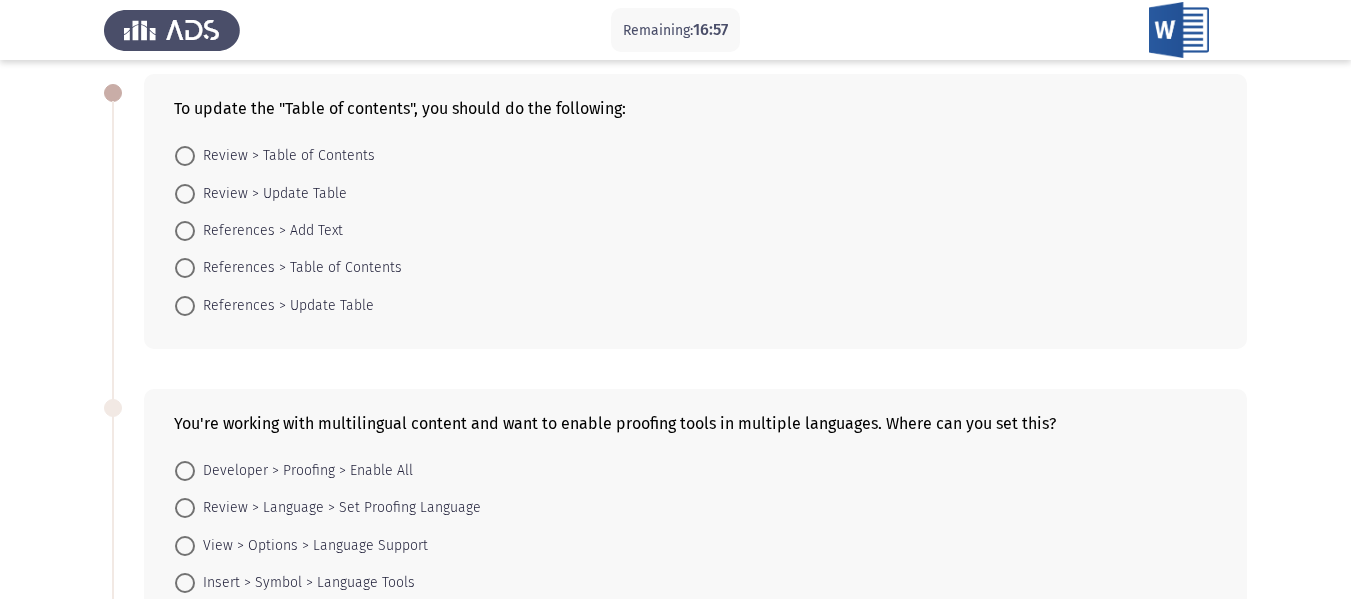 click on "Review > Update Table" at bounding box center [271, 194] 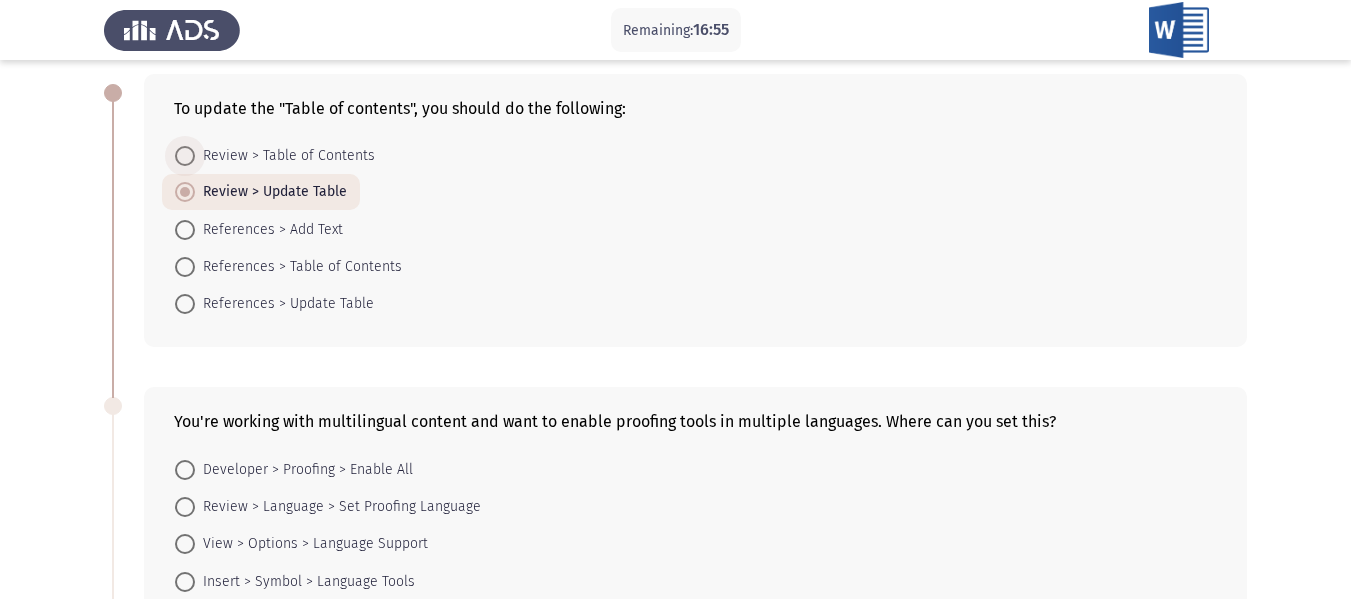 click on "Review > Table of Contents" at bounding box center [285, 156] 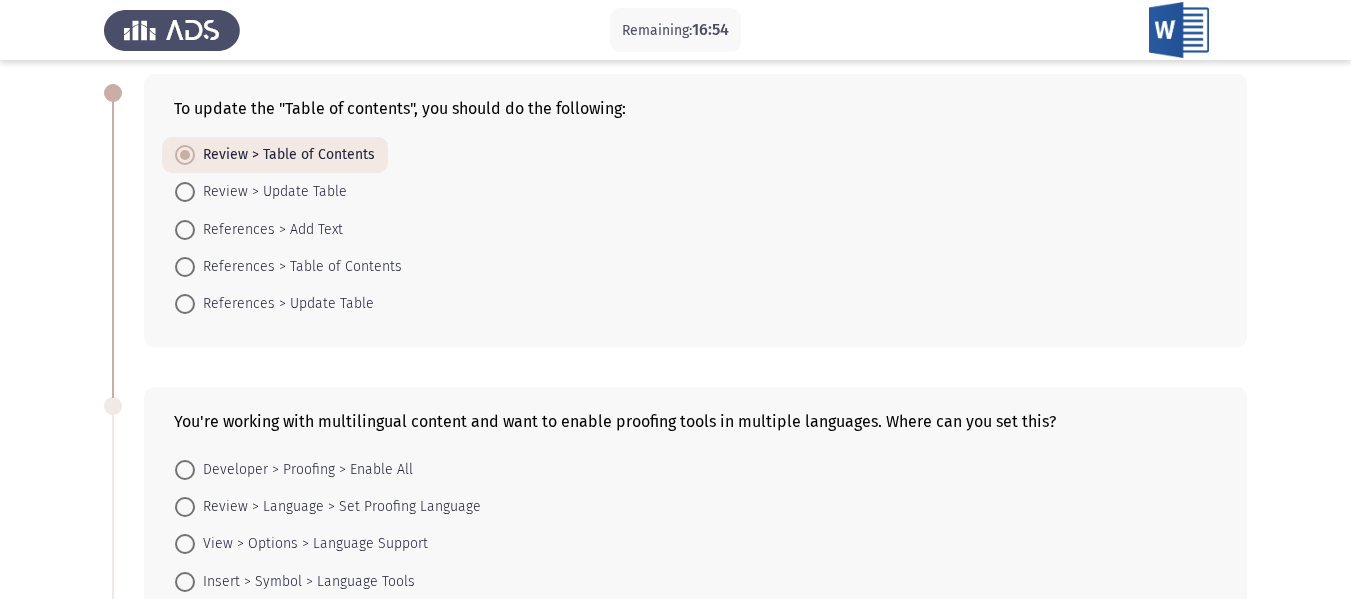 click on "Review > Update Table" at bounding box center [271, 192] 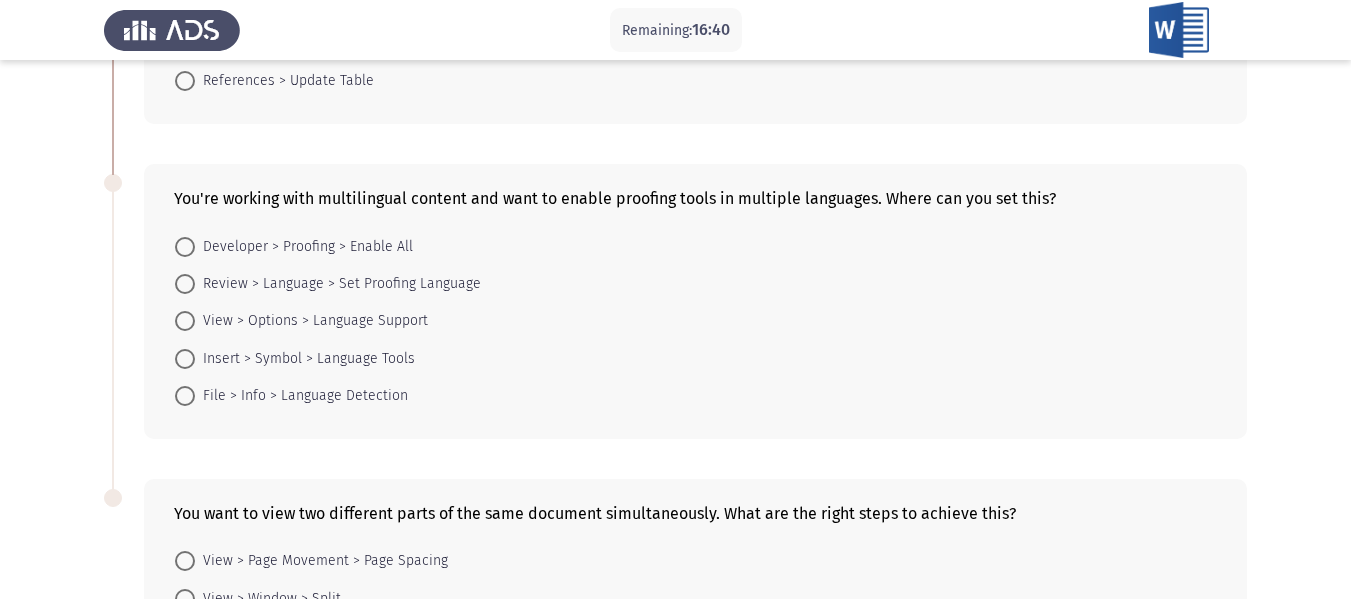 scroll, scrollTop: 318, scrollLeft: 0, axis: vertical 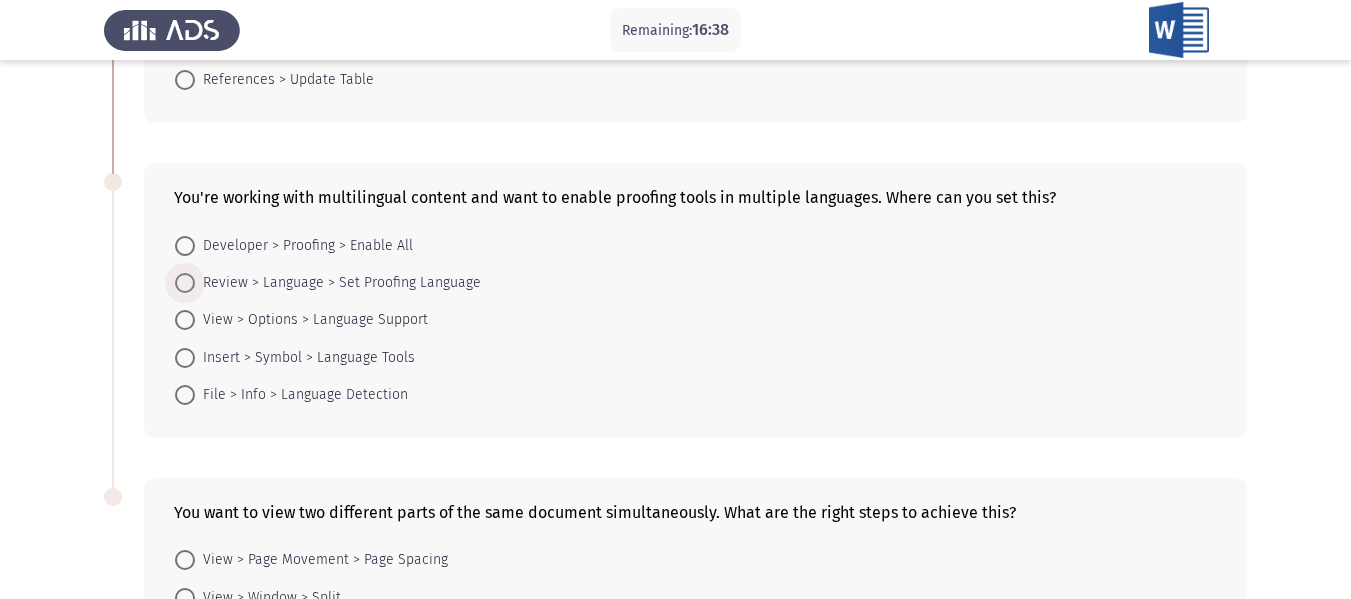 click on "Review > Language > Set Proofing Language" at bounding box center [338, 283] 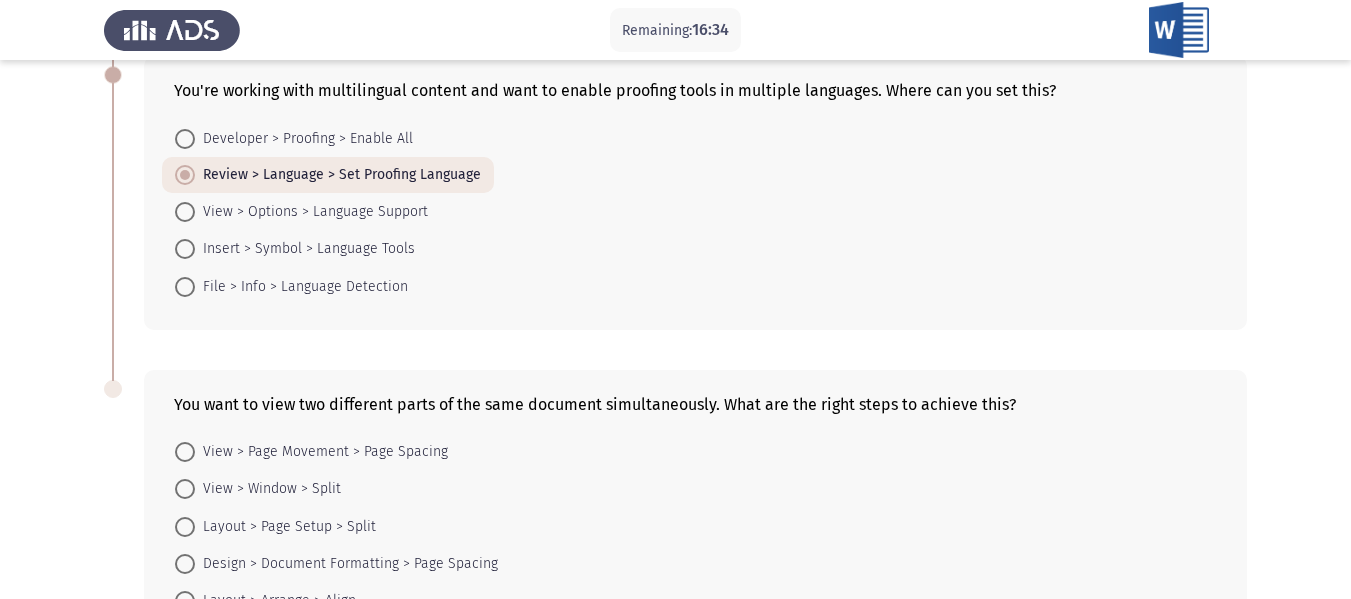 scroll, scrollTop: 570, scrollLeft: 0, axis: vertical 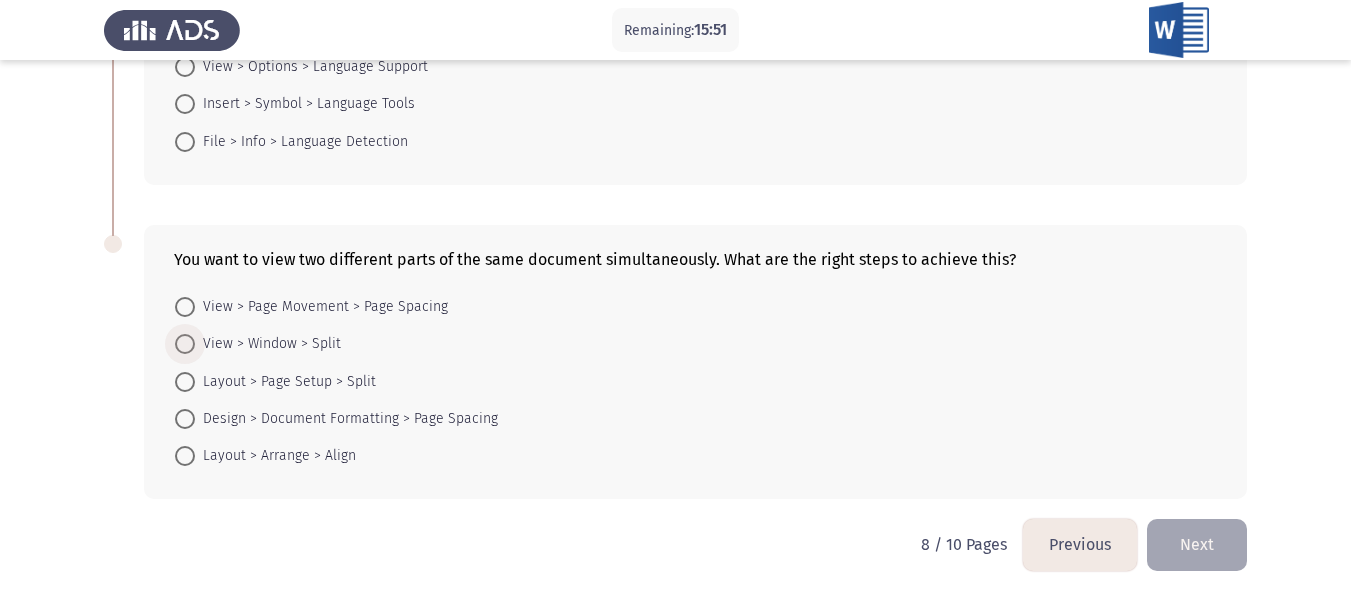click on "View > Window > Split" at bounding box center [268, 344] 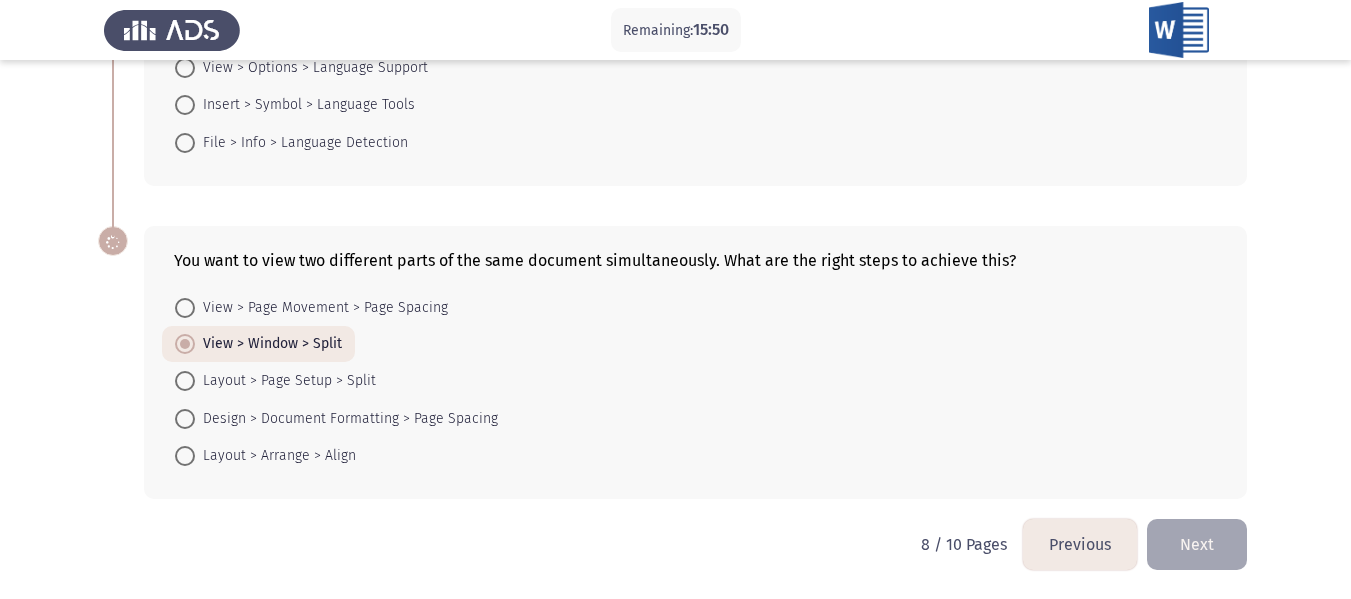 scroll, scrollTop: 569, scrollLeft: 0, axis: vertical 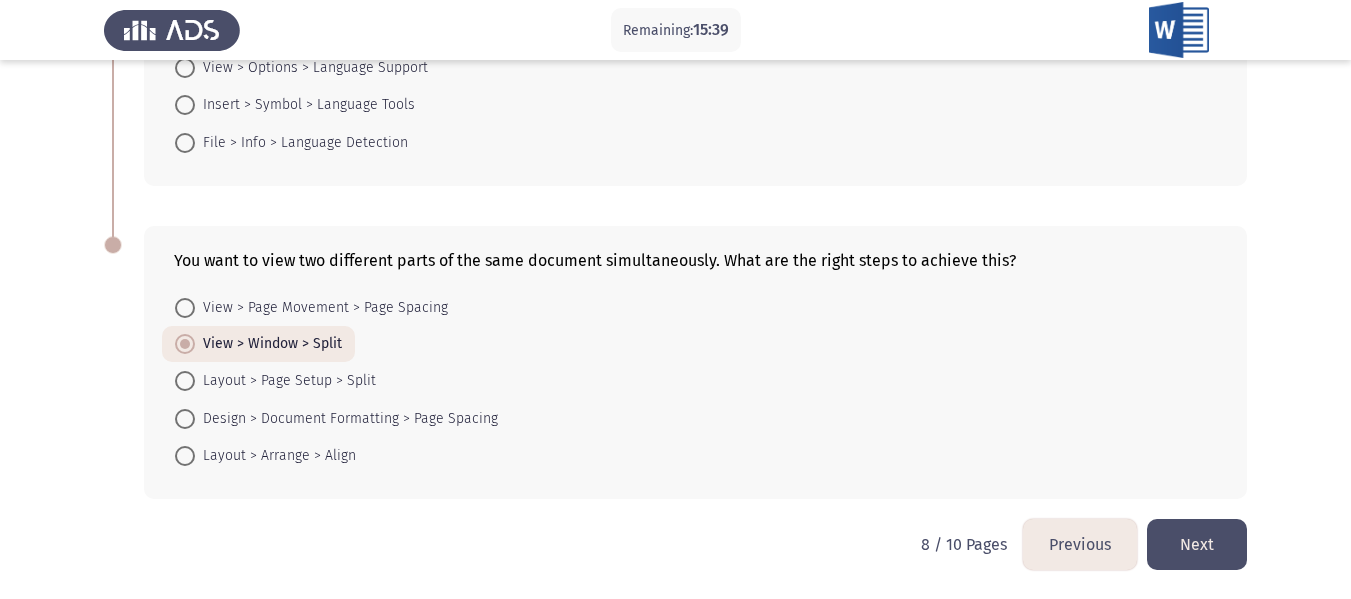 click on "Next" 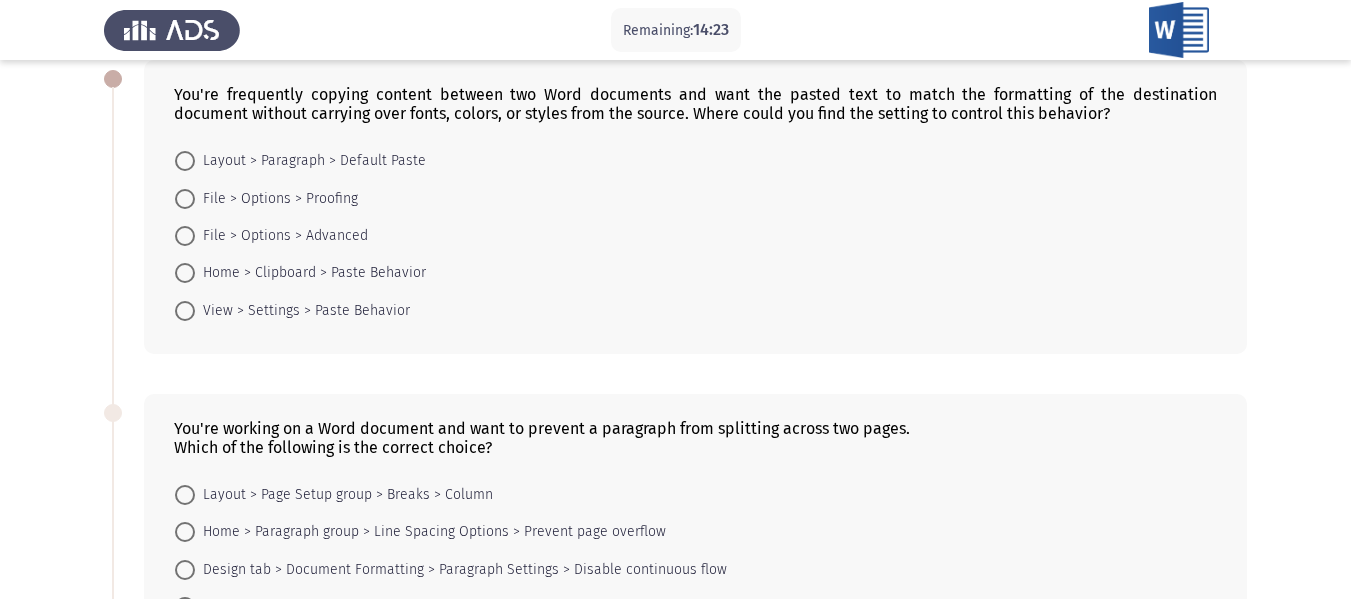 scroll, scrollTop: 0, scrollLeft: 0, axis: both 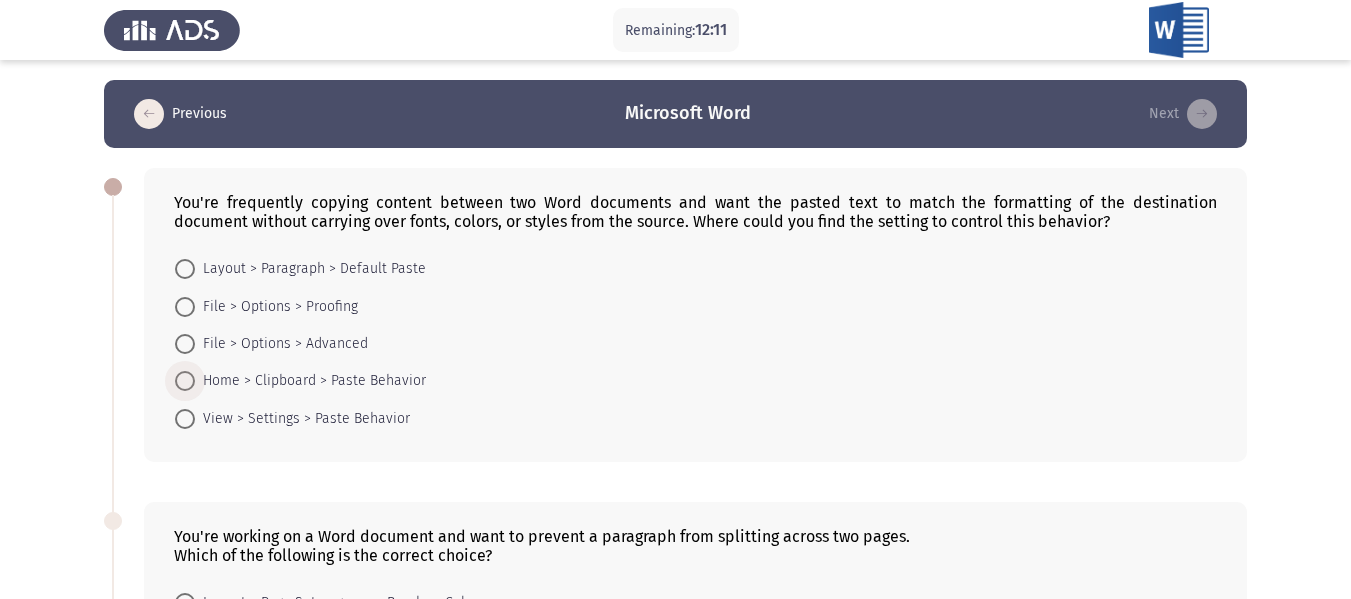 click on "Home > Clipboard > Paste Behavior" at bounding box center (310, 381) 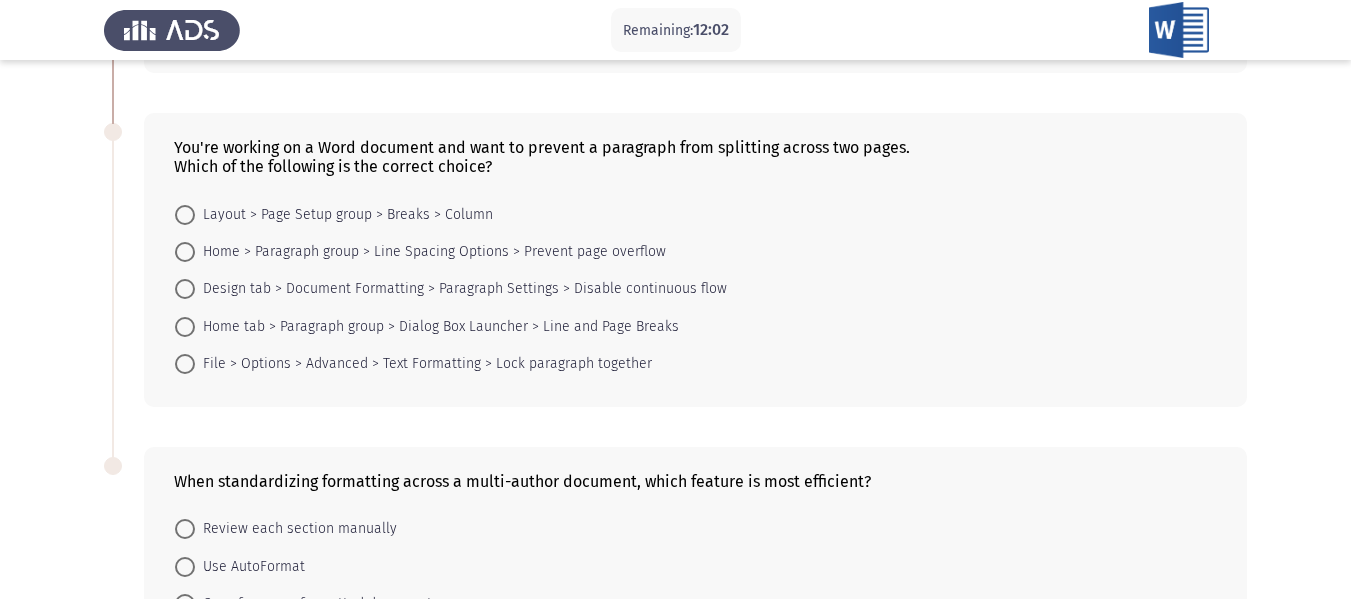 scroll, scrollTop: 388, scrollLeft: 0, axis: vertical 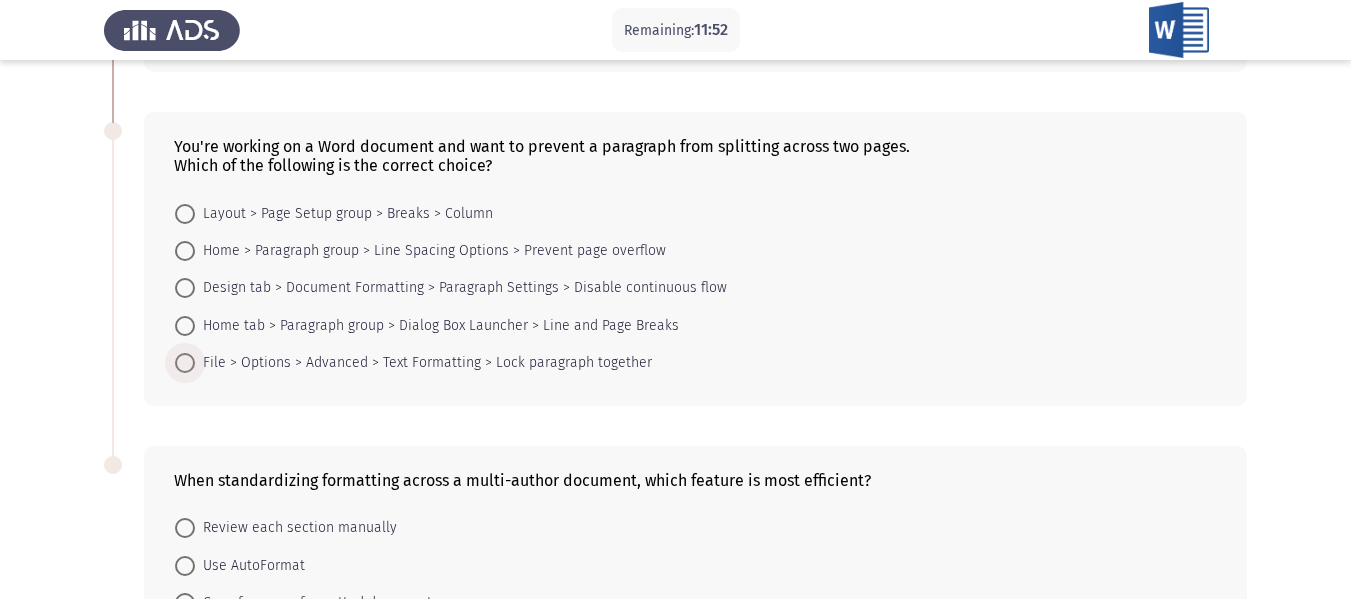 click on "File > Options > Advanced > Text Formatting > Lock paragraph together" at bounding box center (423, 363) 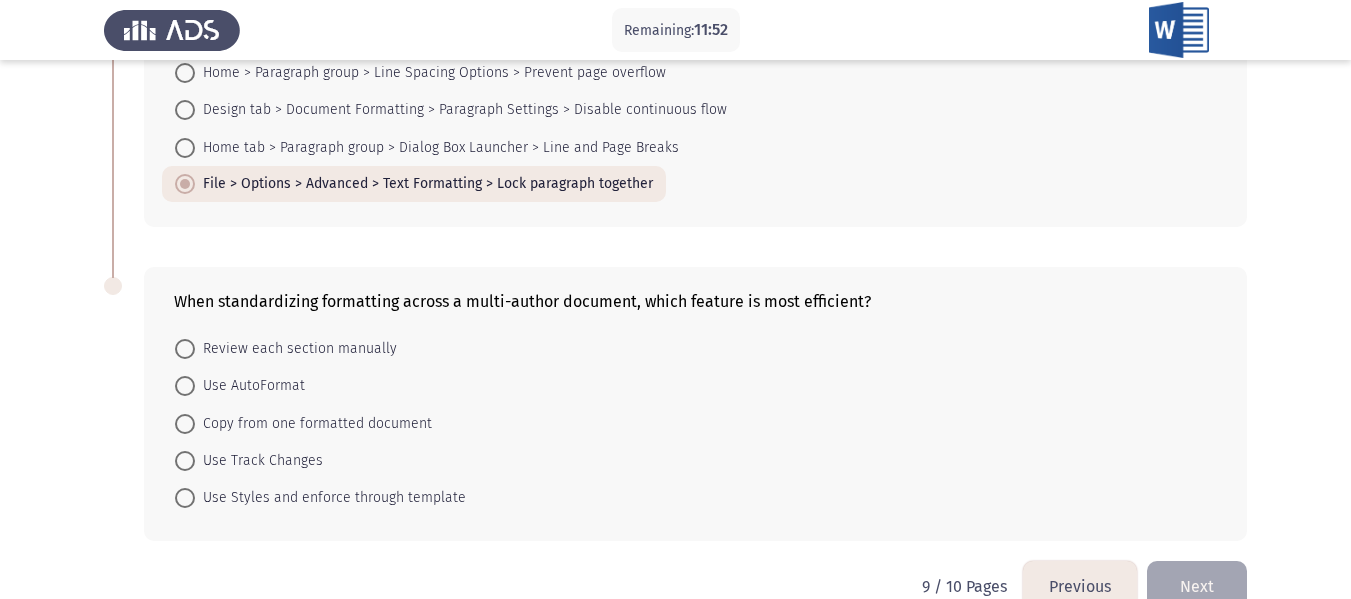 scroll, scrollTop: 608, scrollLeft: 0, axis: vertical 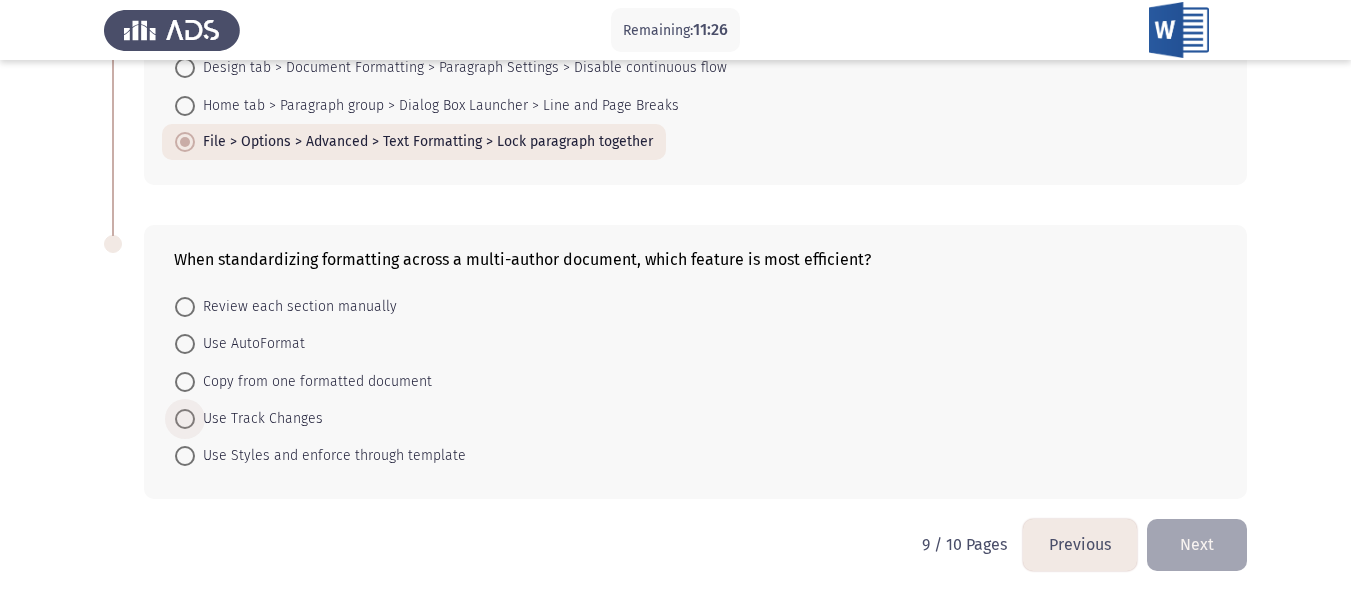 click on "Use Track Changes" at bounding box center (259, 419) 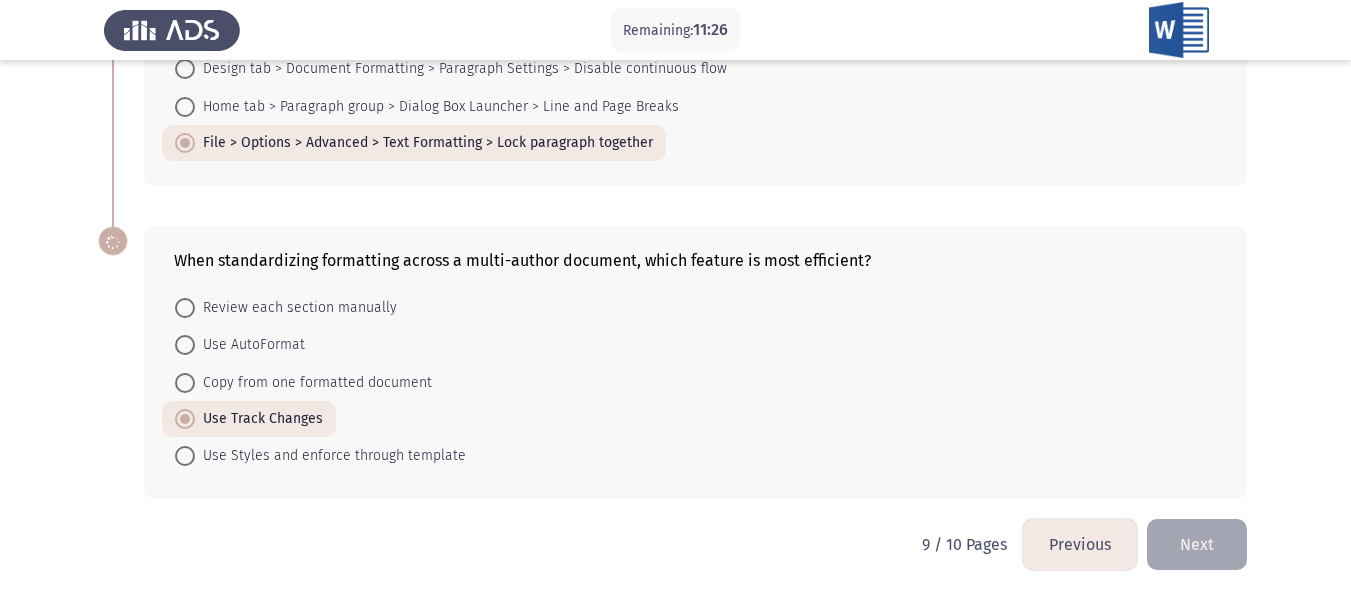 scroll, scrollTop: 607, scrollLeft: 0, axis: vertical 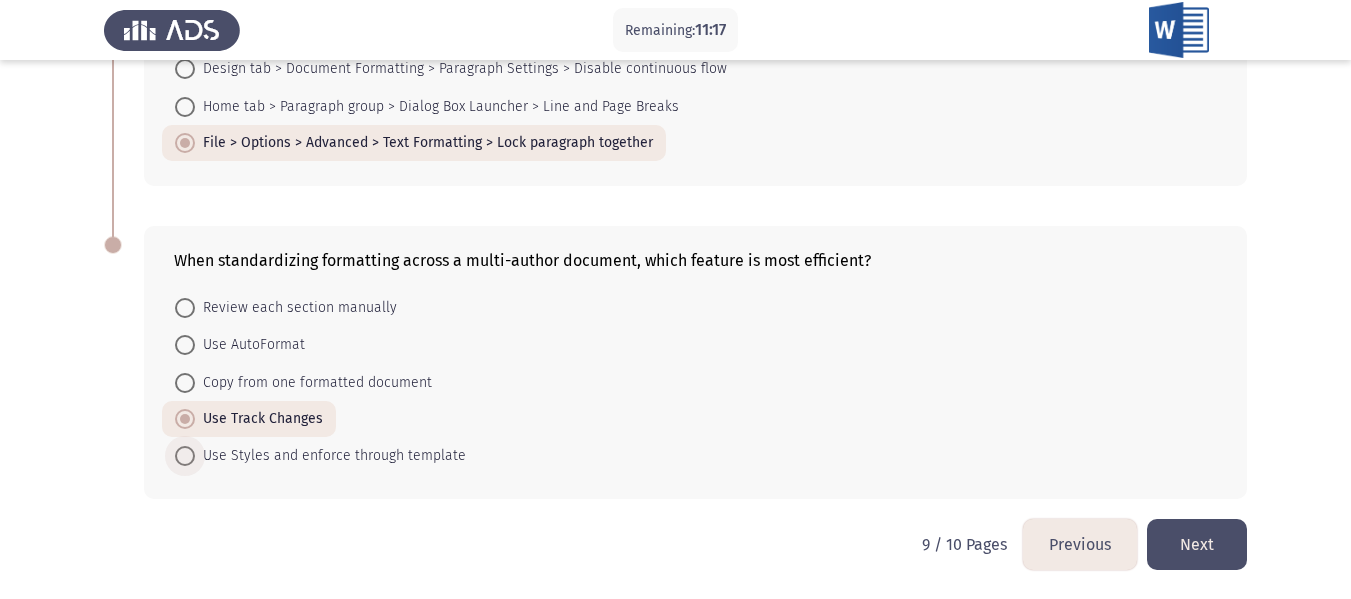 click on "Use Styles and enforce through template" at bounding box center (330, 456) 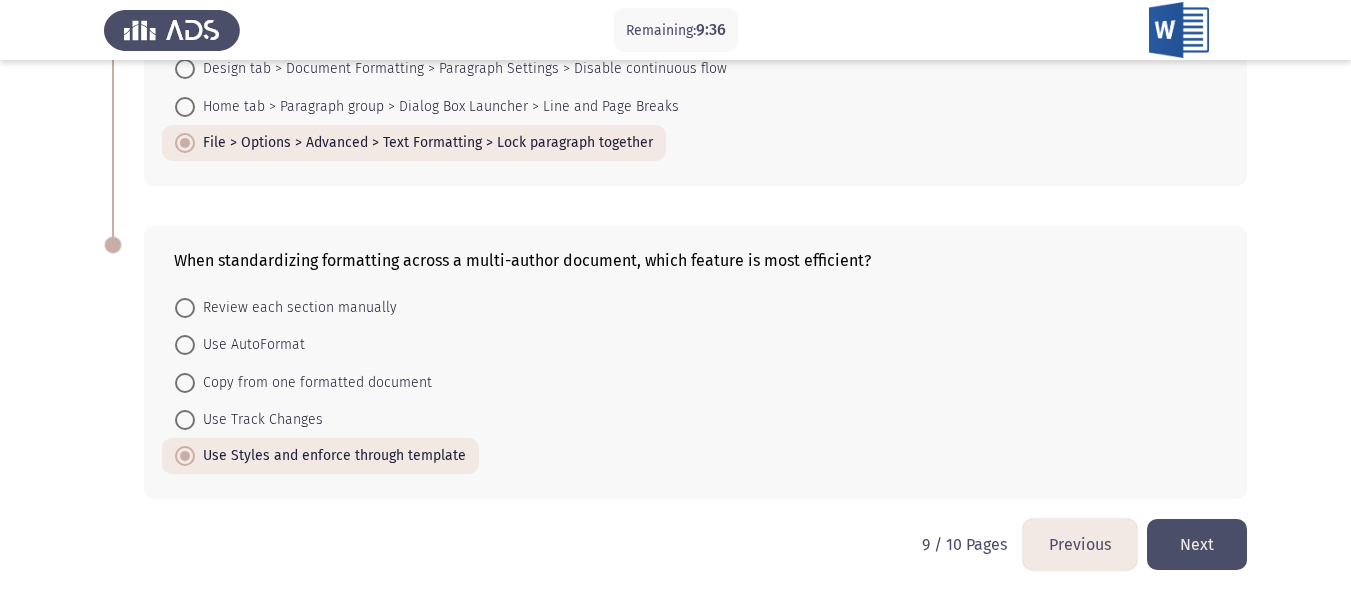 click on "Next" 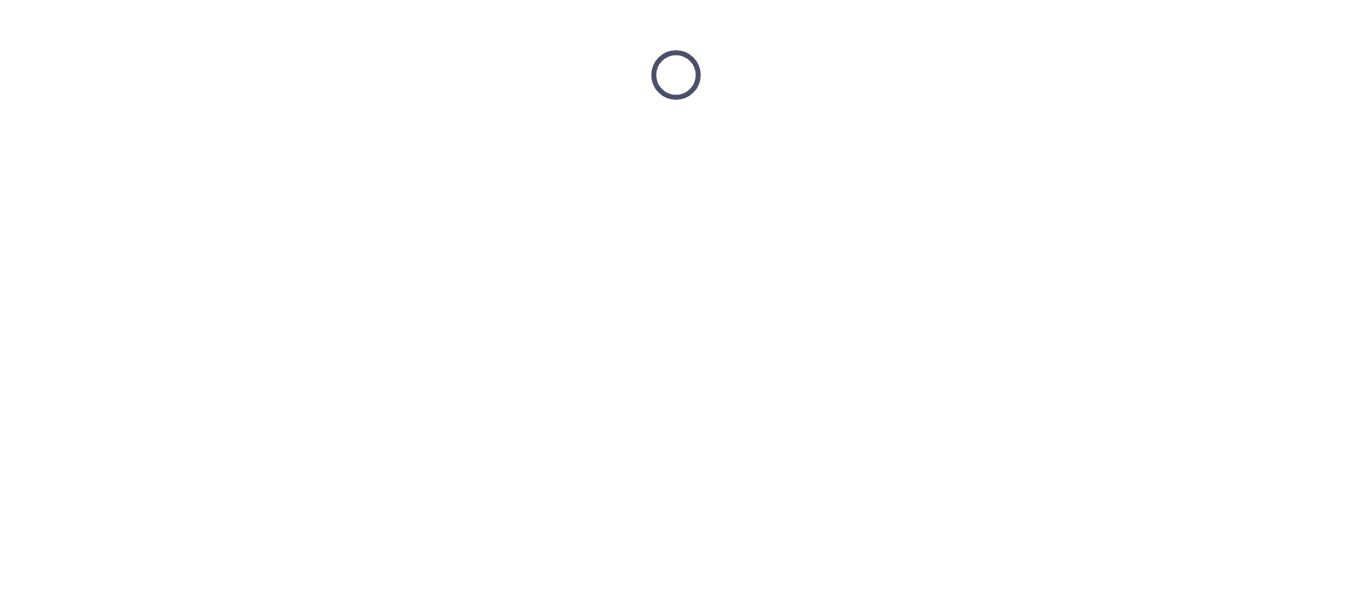 scroll, scrollTop: 0, scrollLeft: 0, axis: both 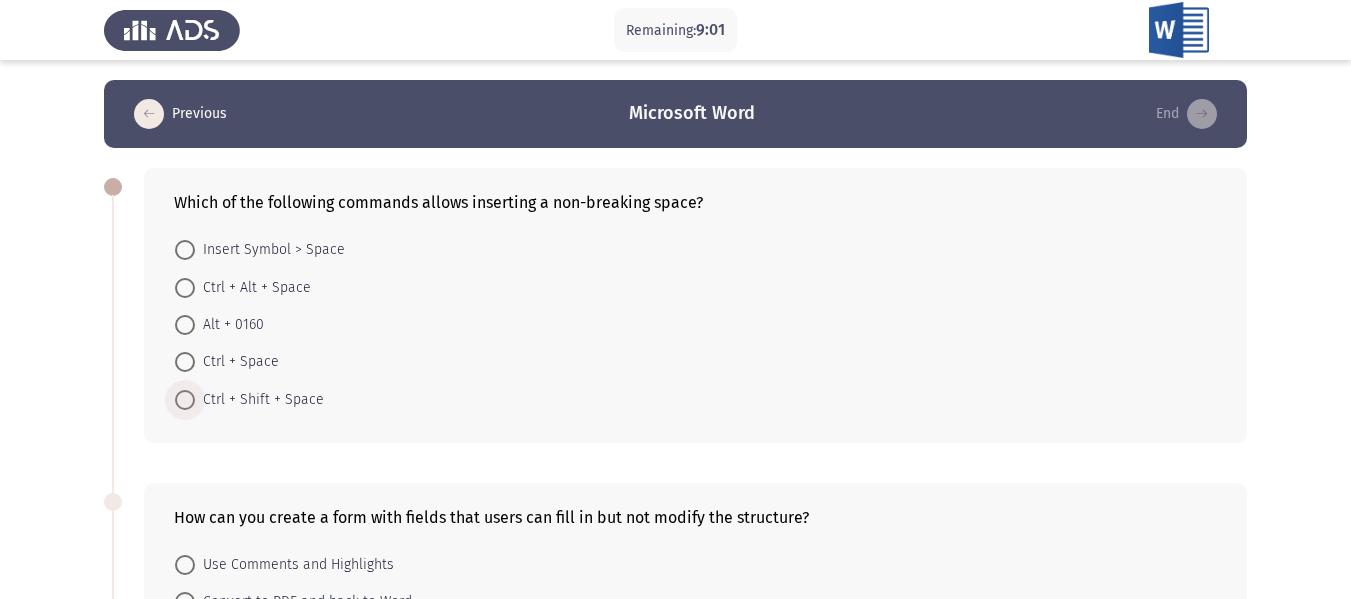 click on "Ctrl + Shift + Space" at bounding box center [259, 400] 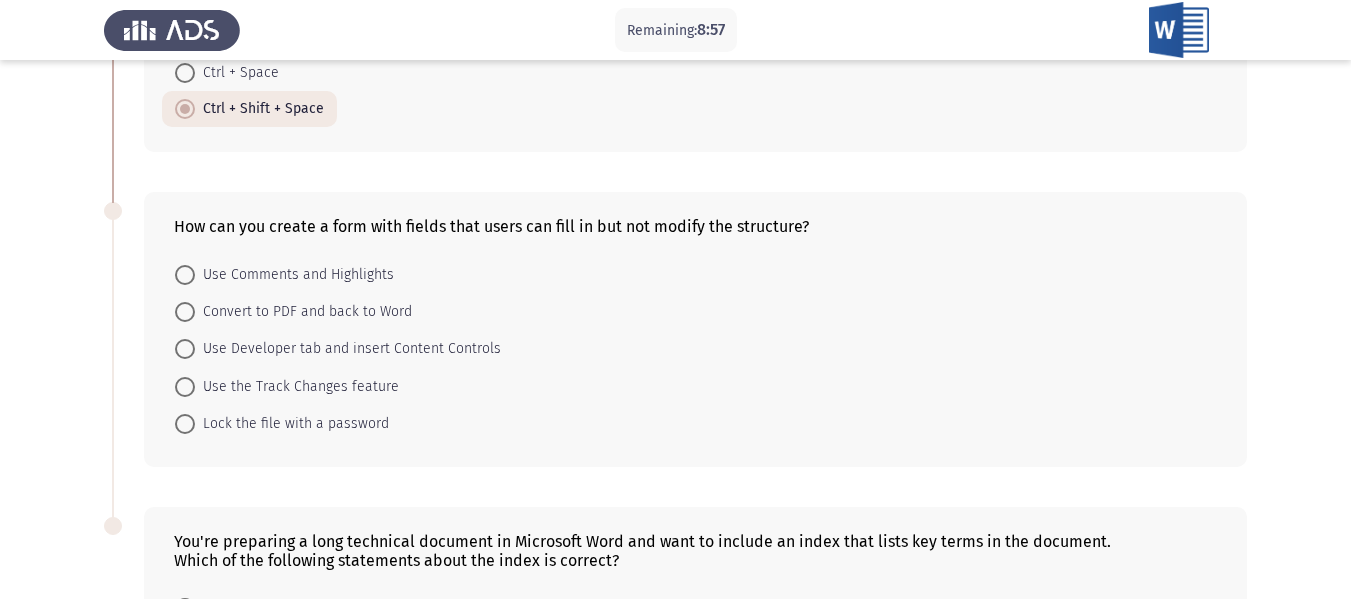 scroll, scrollTop: 290, scrollLeft: 0, axis: vertical 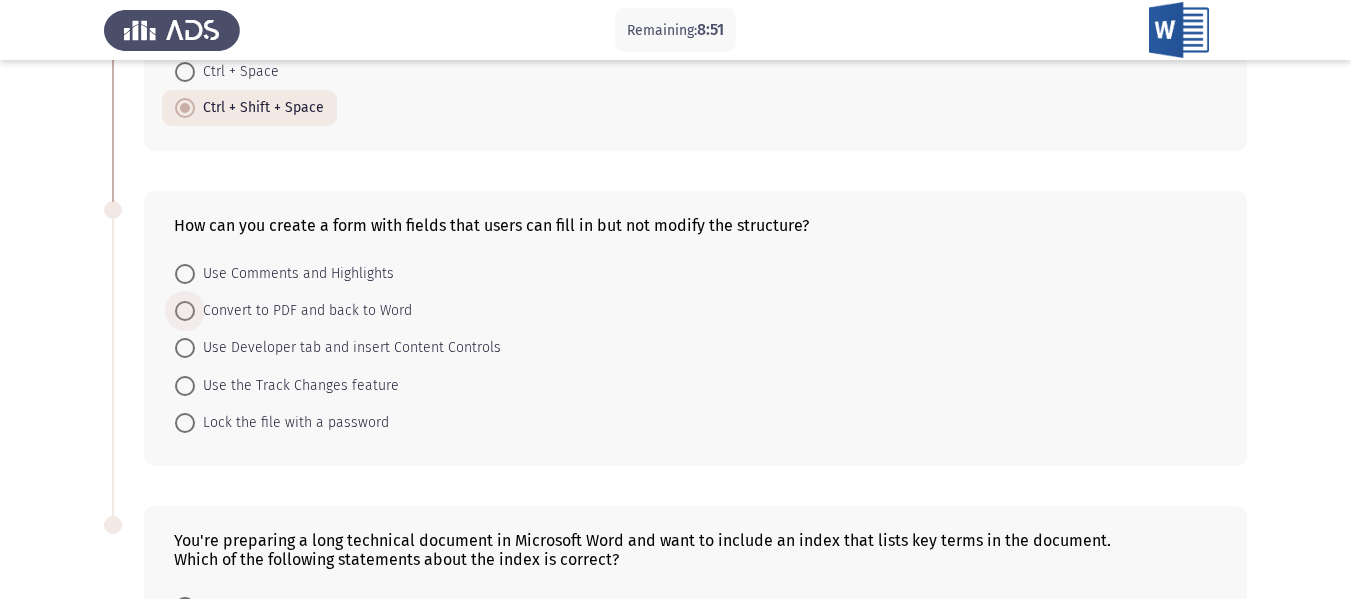 click on "Convert to PDF and back to Word" at bounding box center [303, 311] 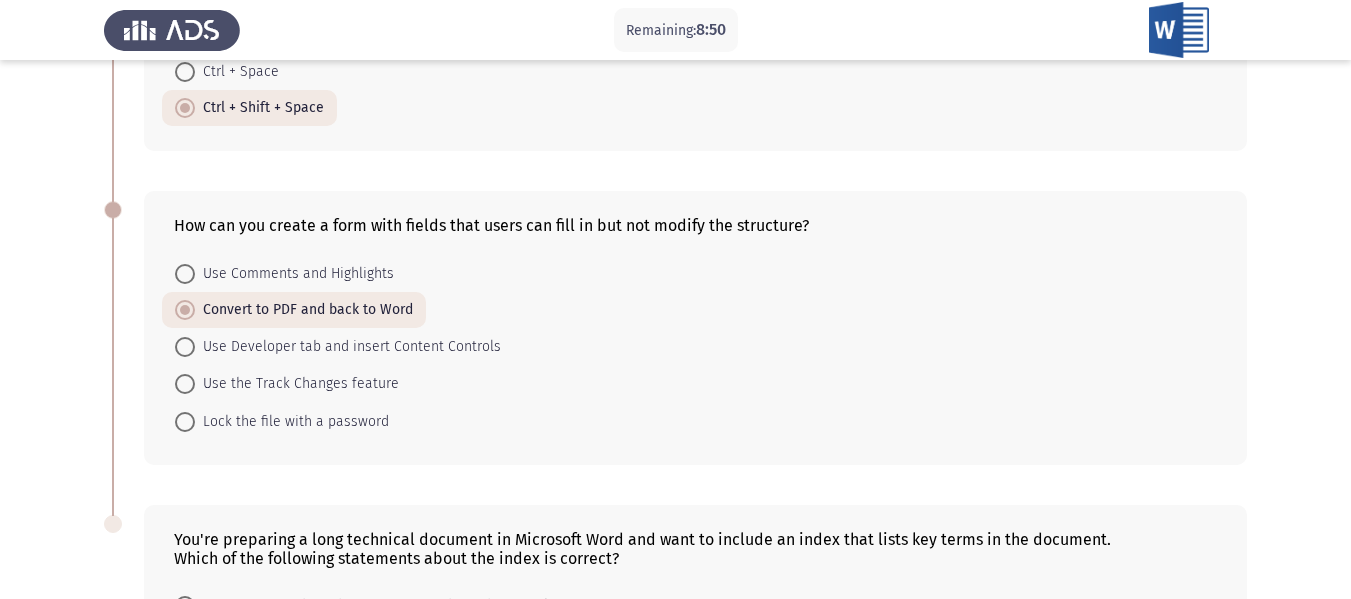 scroll, scrollTop: 589, scrollLeft: 0, axis: vertical 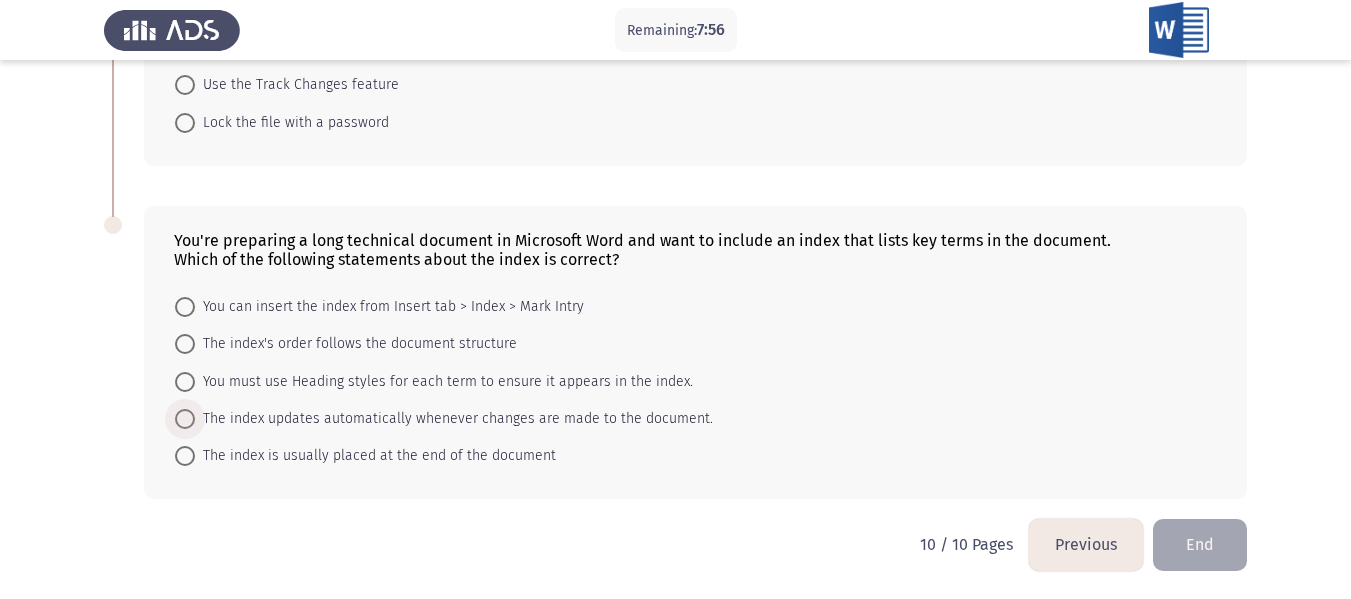 click on "The index updates automatically whenever changes are made to the document." at bounding box center (454, 419) 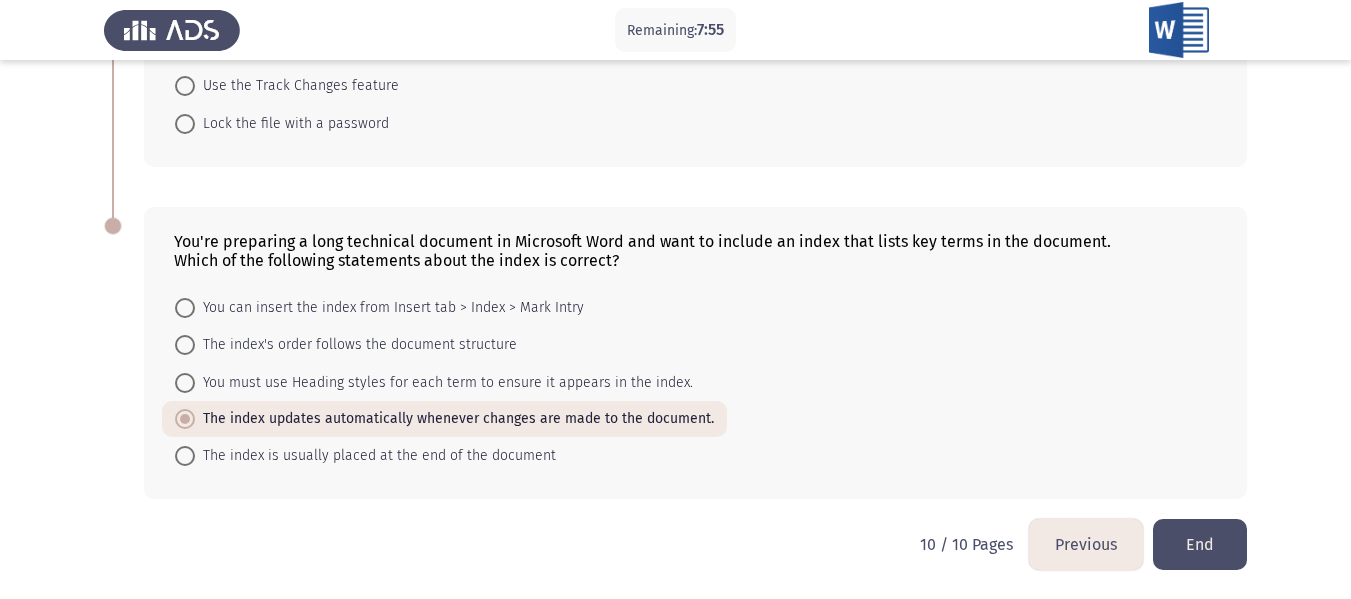 click on "End" 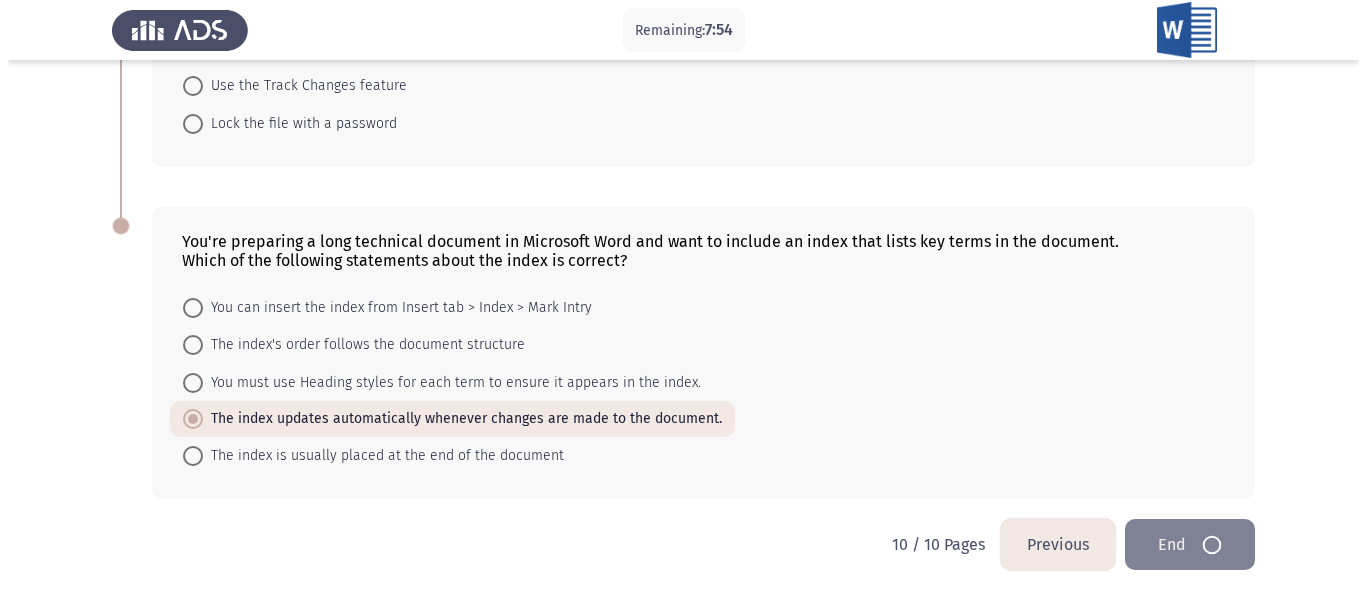scroll, scrollTop: 0, scrollLeft: 0, axis: both 